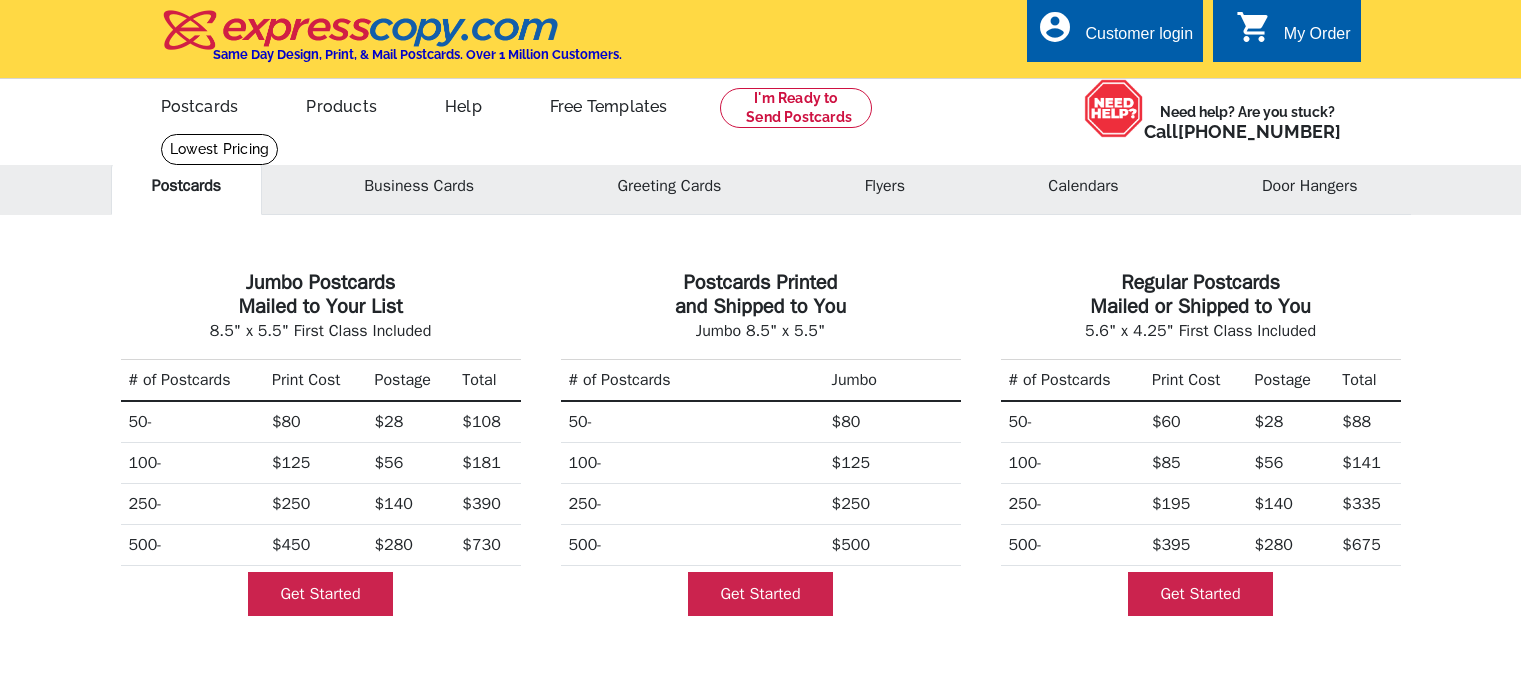 scroll, scrollTop: 772, scrollLeft: 0, axis: vertical 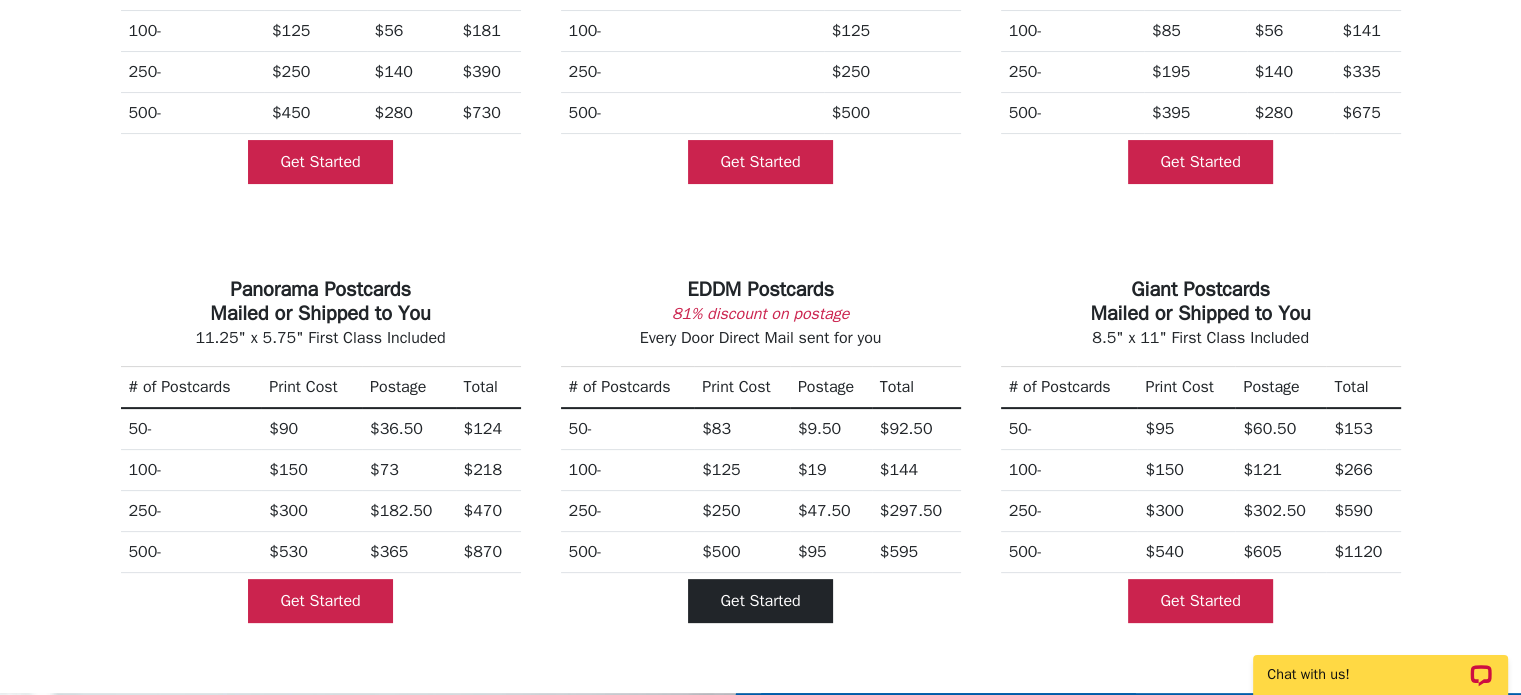 click on "Get Started" at bounding box center (760, 601) 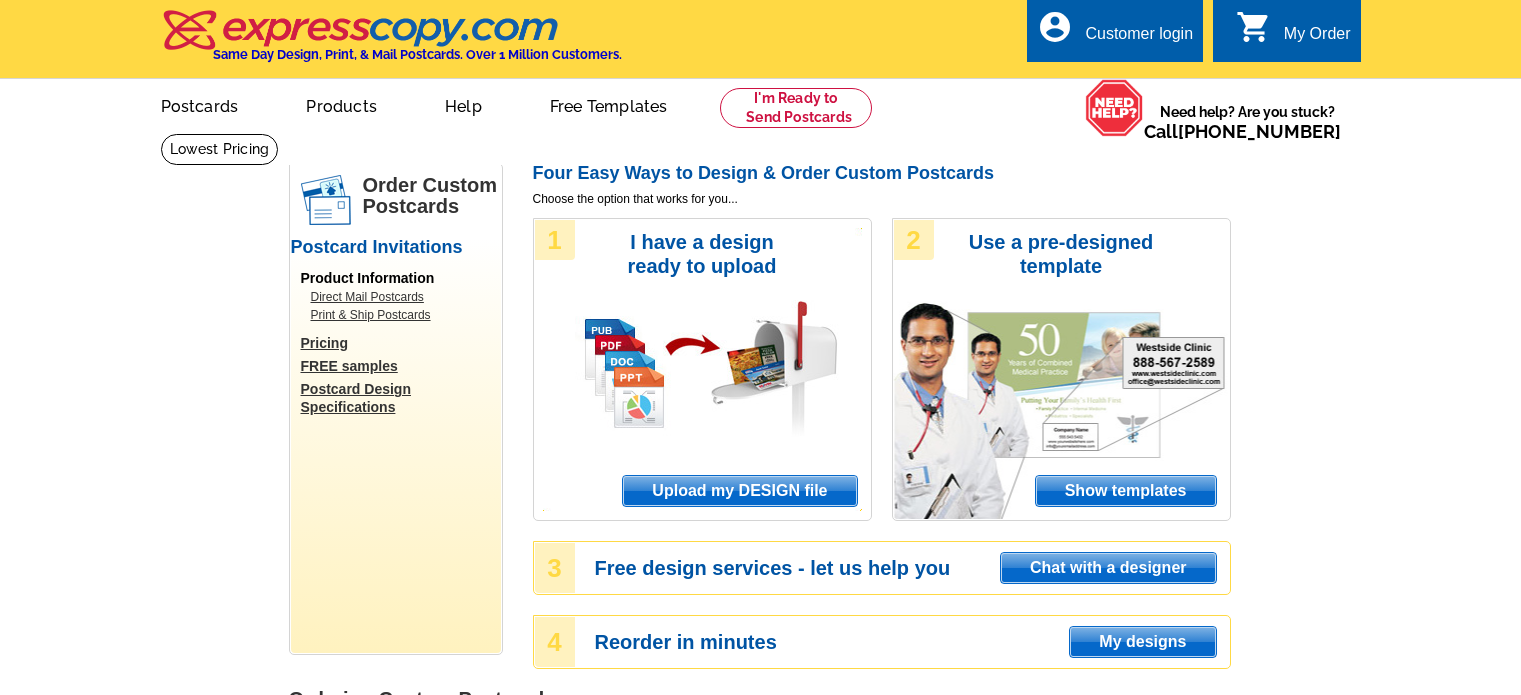 scroll, scrollTop: 0, scrollLeft: 0, axis: both 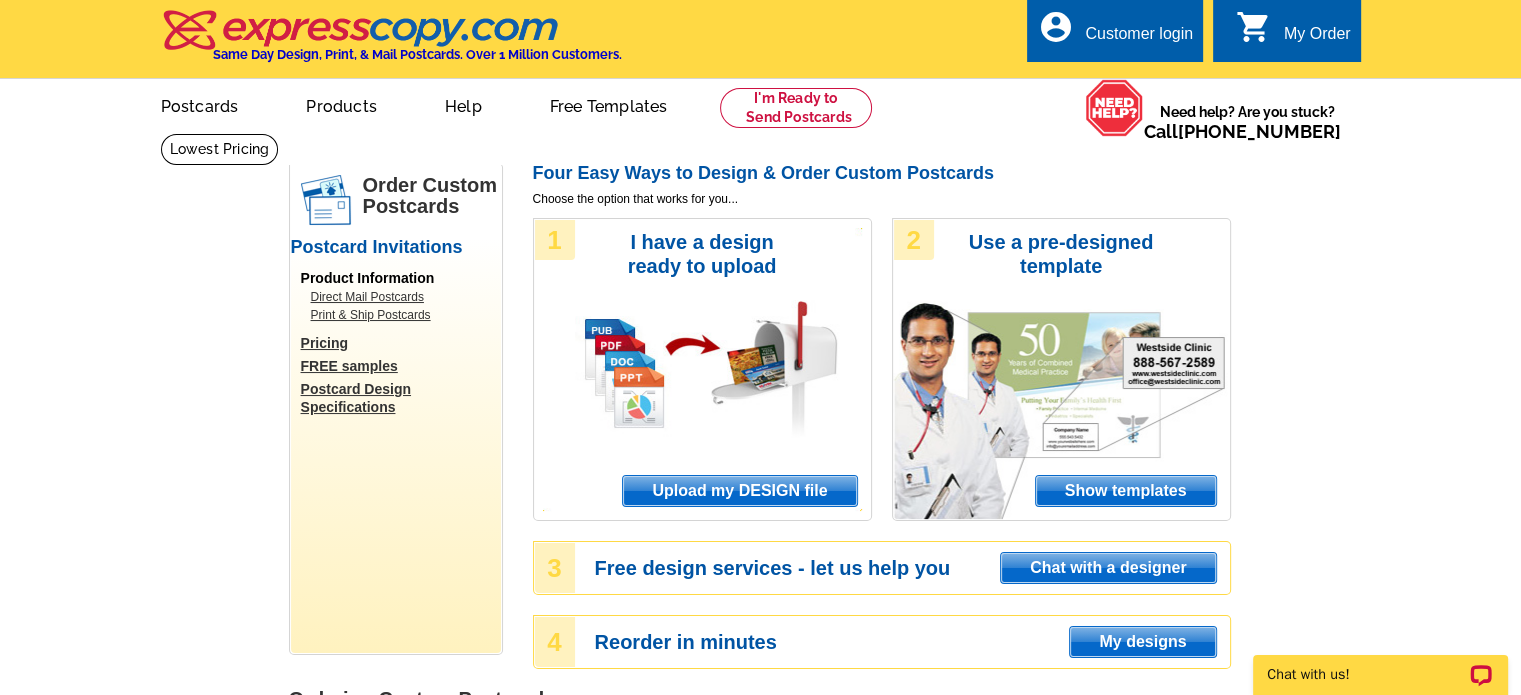 click on "Print & Ship Postcards" at bounding box center (401, 315) 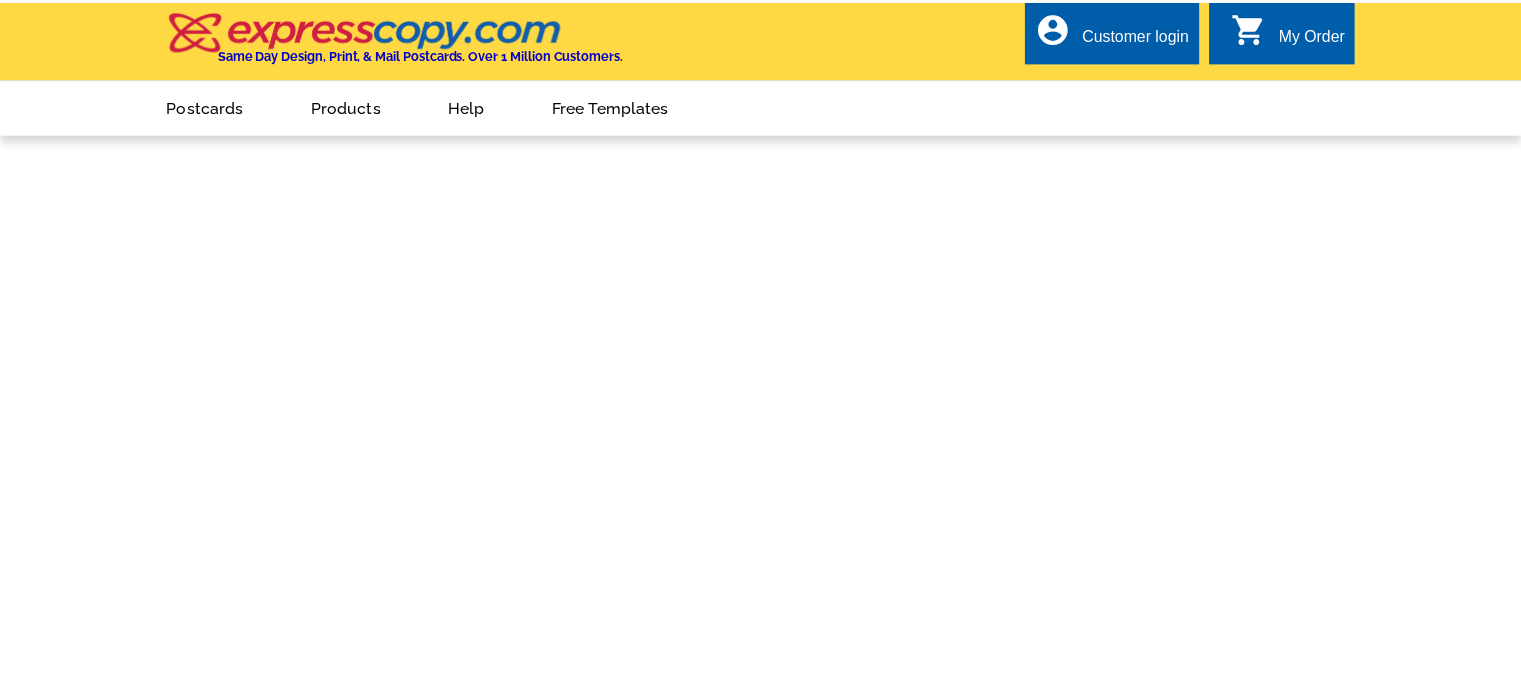 scroll, scrollTop: 0, scrollLeft: 0, axis: both 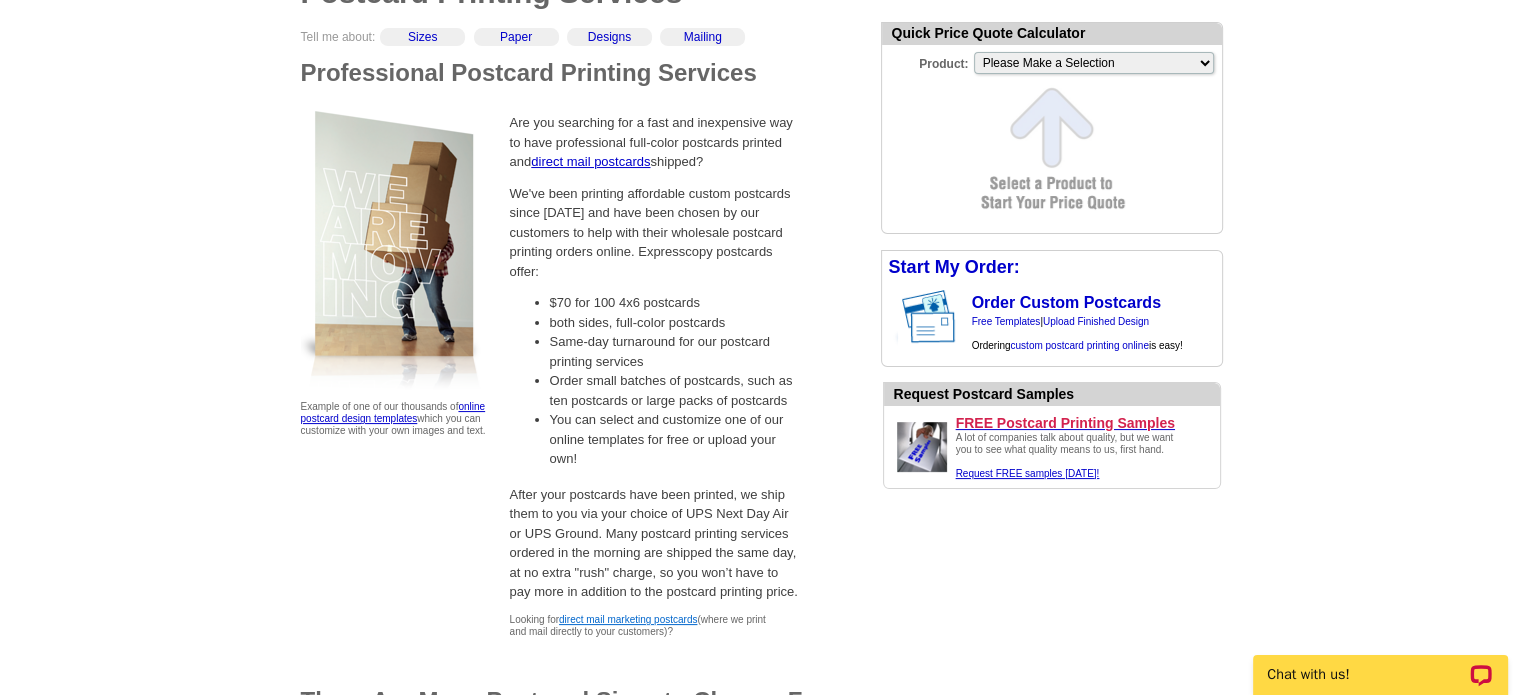 click on "direct mail marketing postcards" at bounding box center (628, 619) 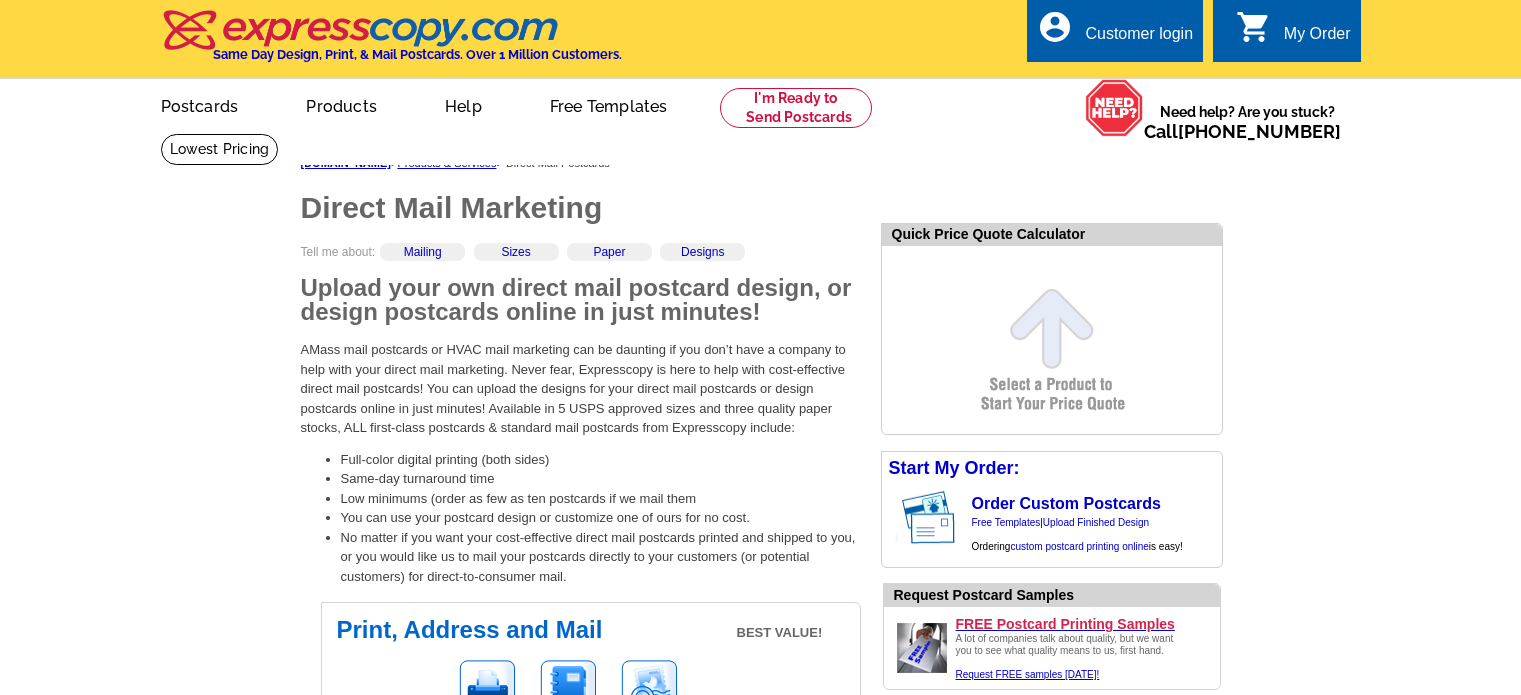 scroll, scrollTop: 0, scrollLeft: 0, axis: both 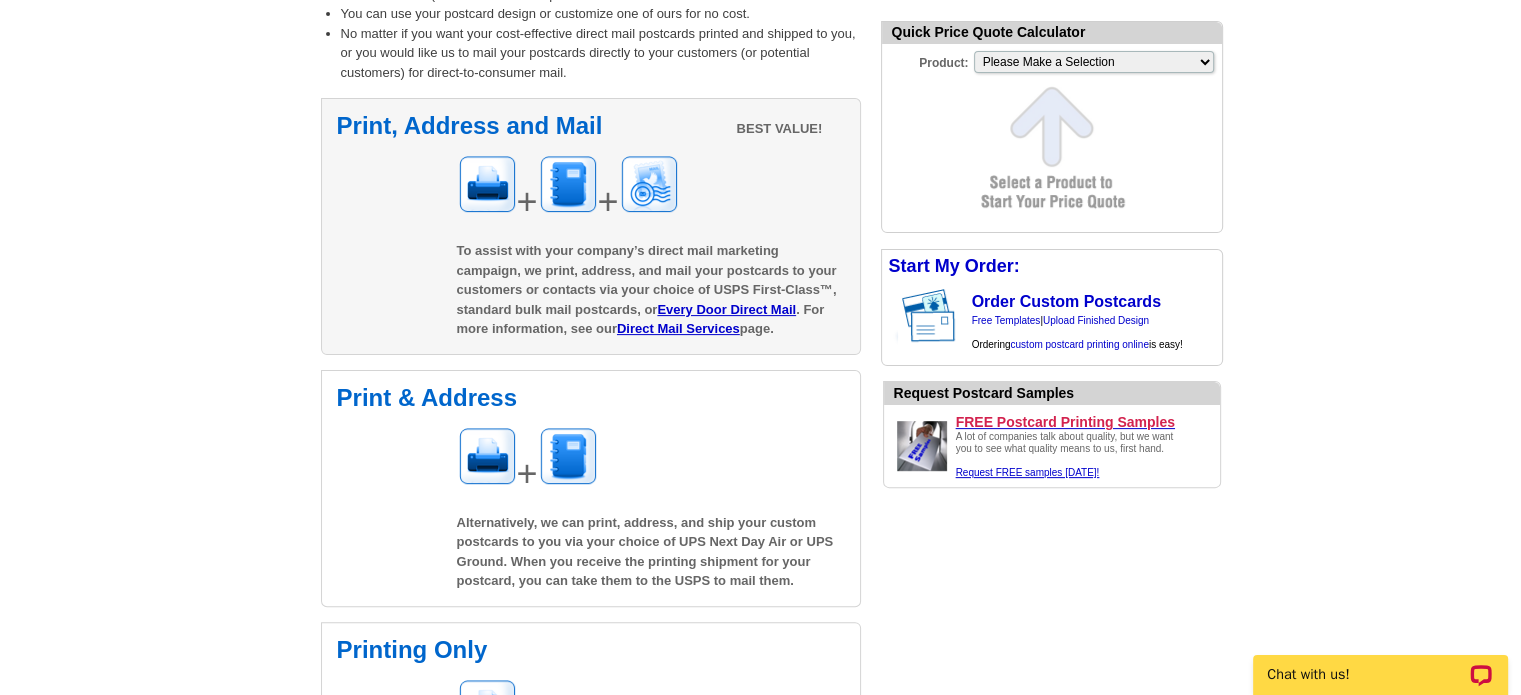 click on "BEST VALUE!" at bounding box center [780, 129] 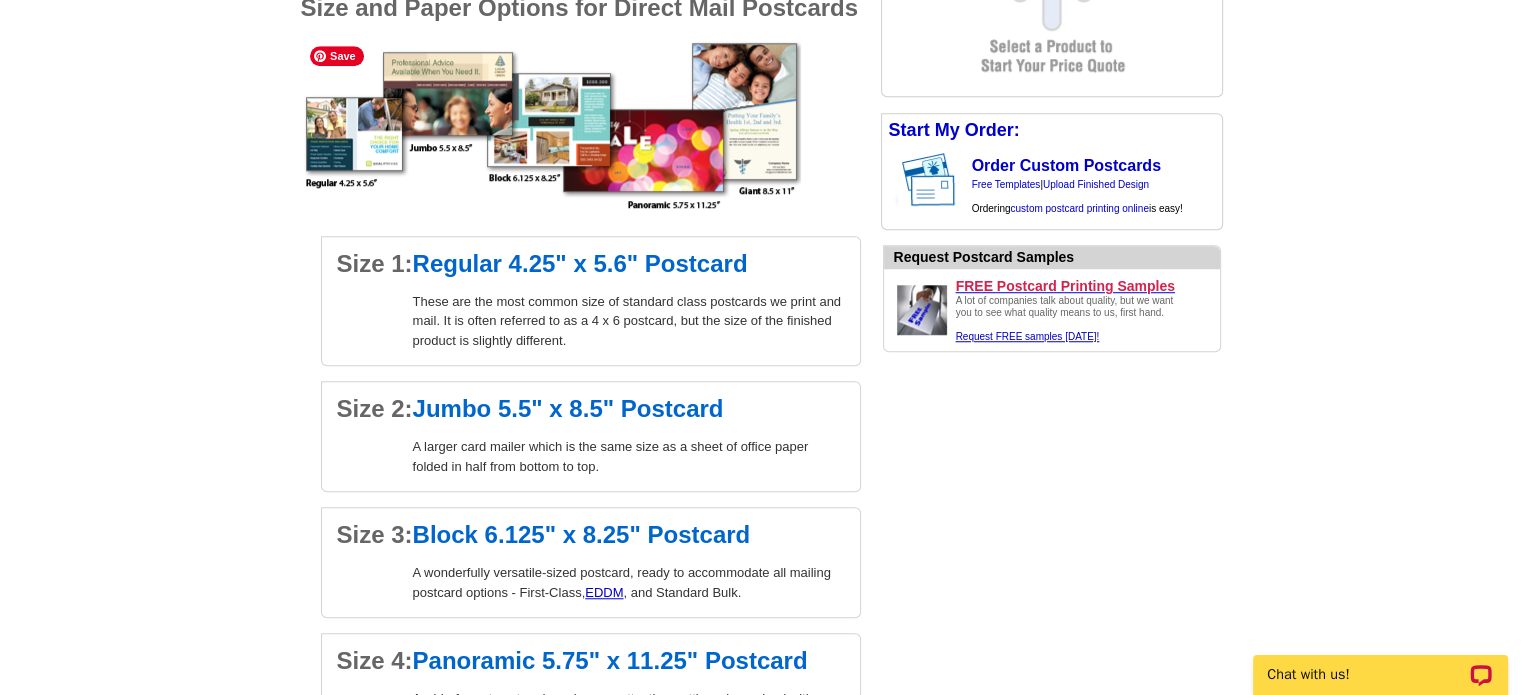 scroll, scrollTop: 1460, scrollLeft: 0, axis: vertical 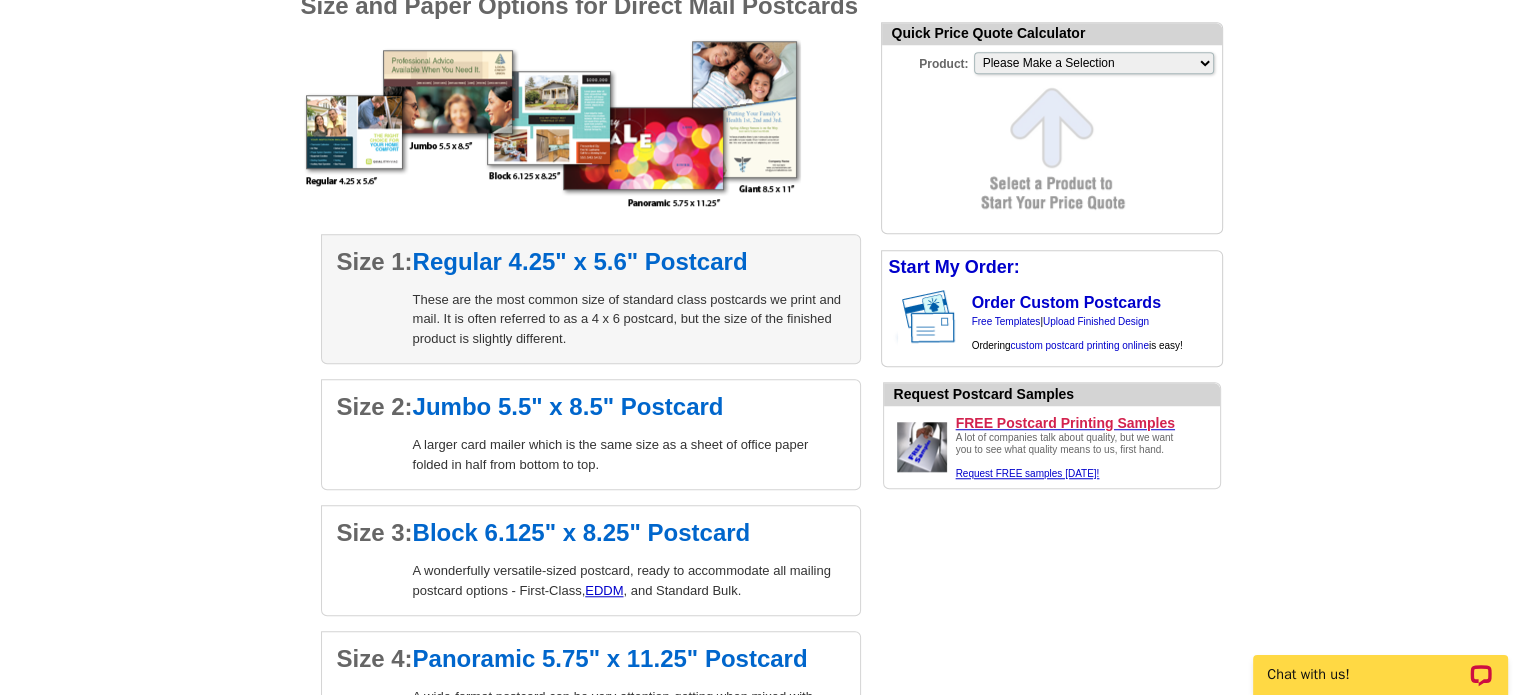 click on "Size 1:  Regular 4.25" x 5.6" Postcard" at bounding box center (591, 262) 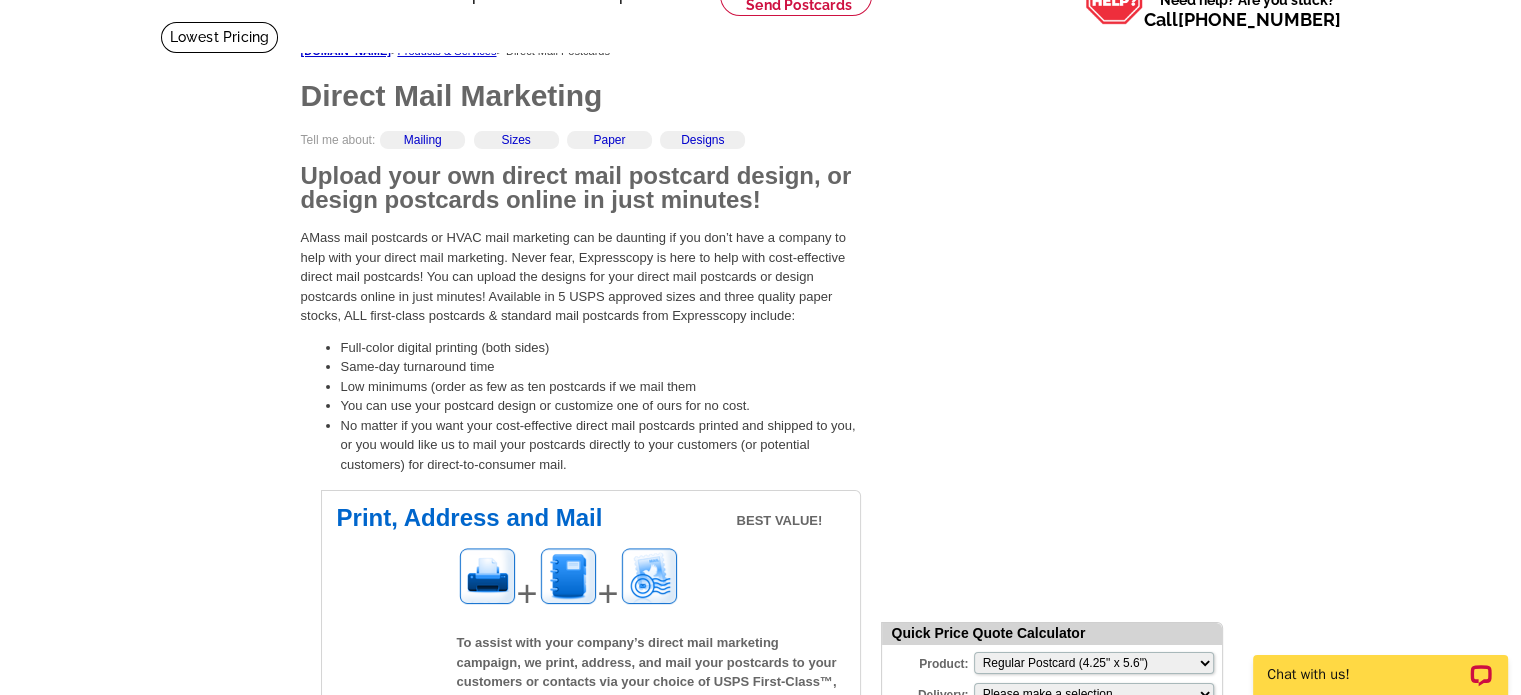 scroll, scrollTop: 0, scrollLeft: 0, axis: both 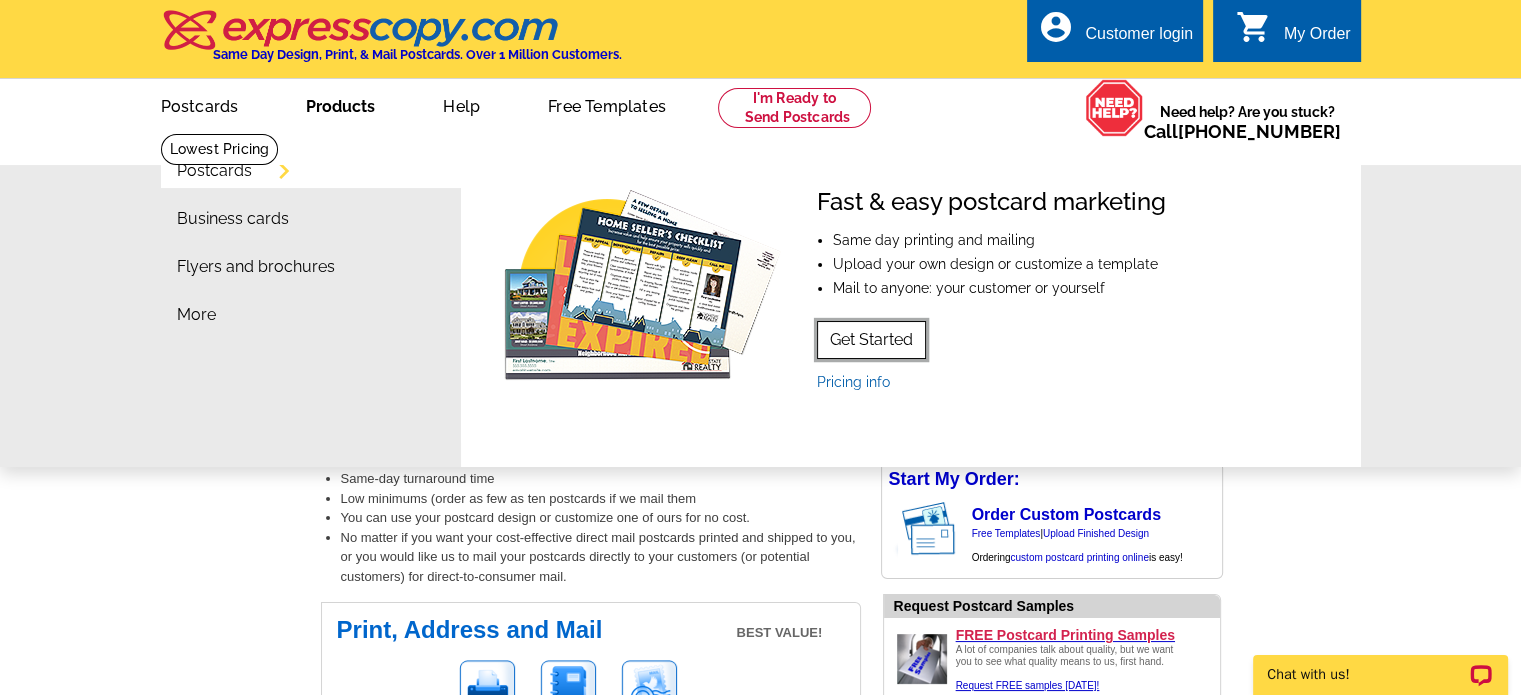 click on "Get Started" at bounding box center (871, 340) 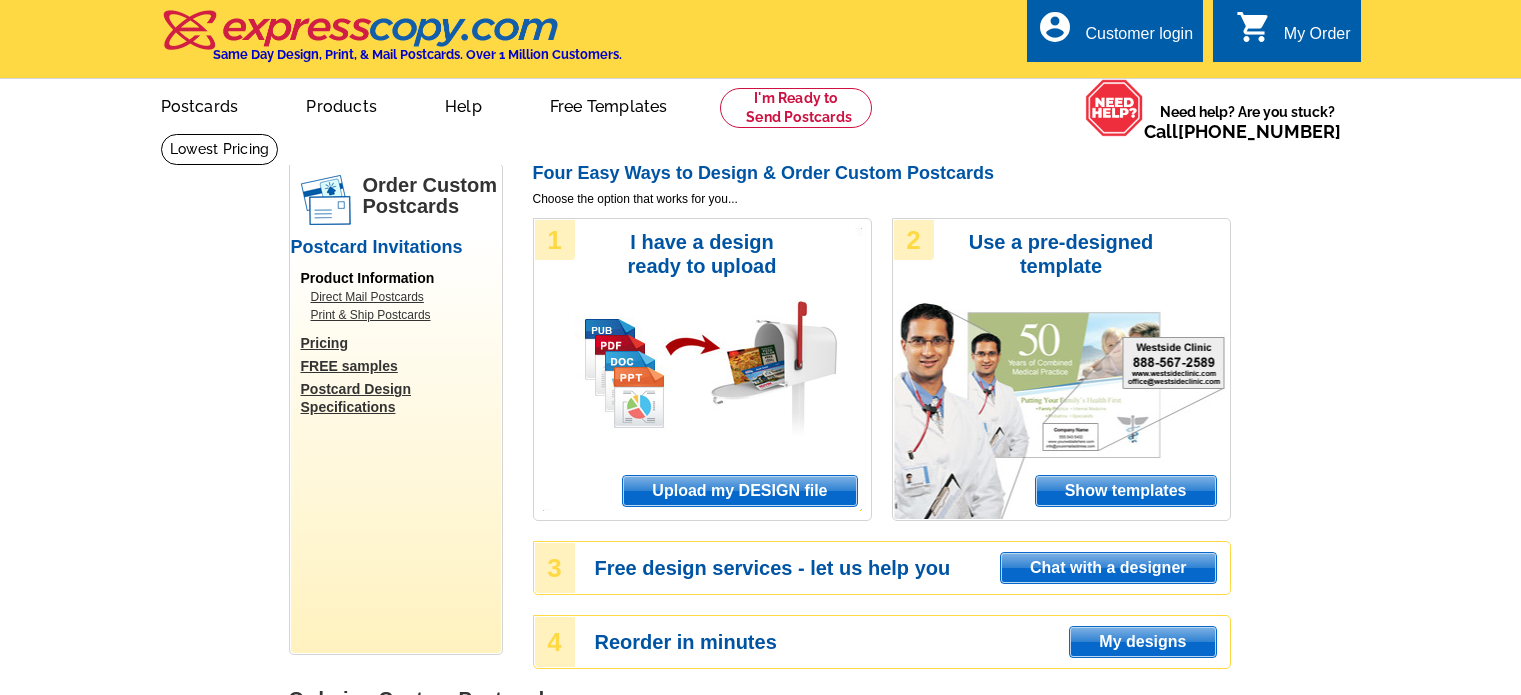 scroll, scrollTop: 0, scrollLeft: 0, axis: both 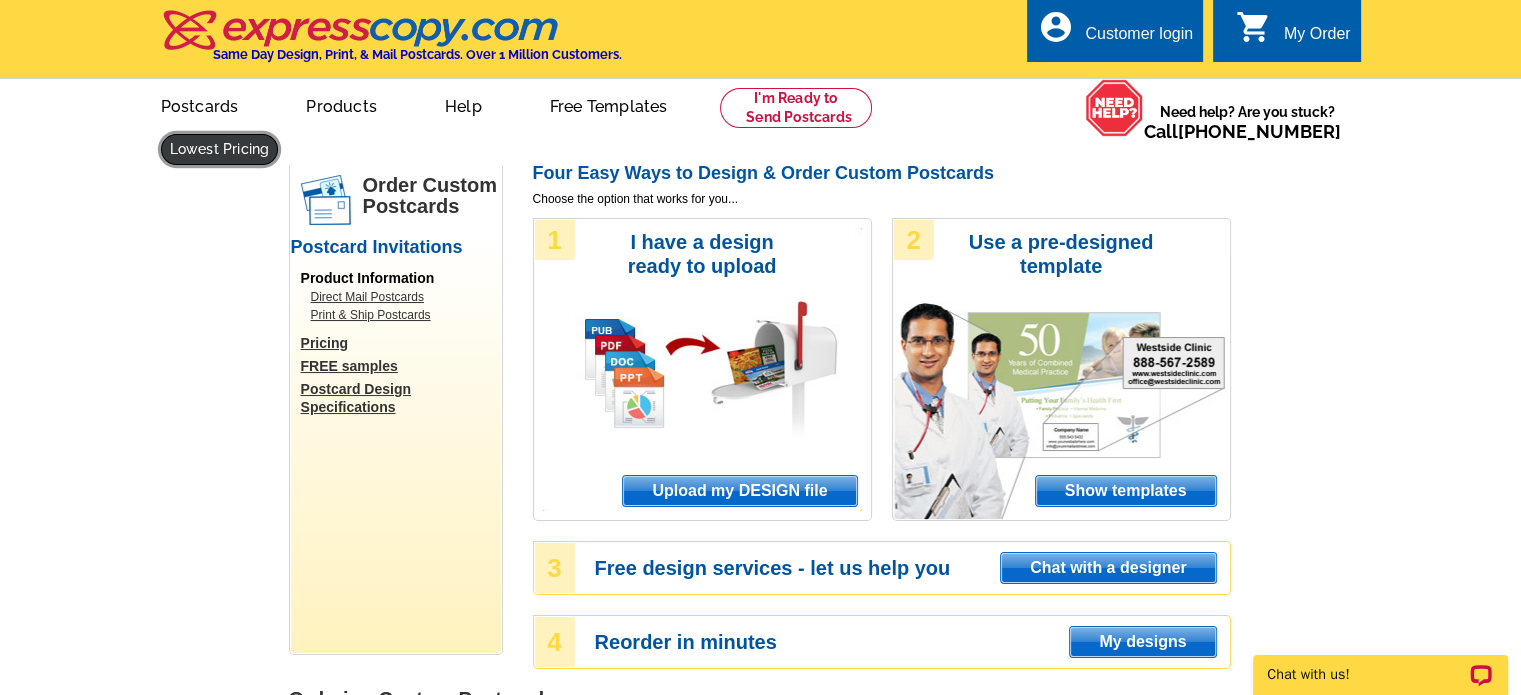 click at bounding box center (220, 149) 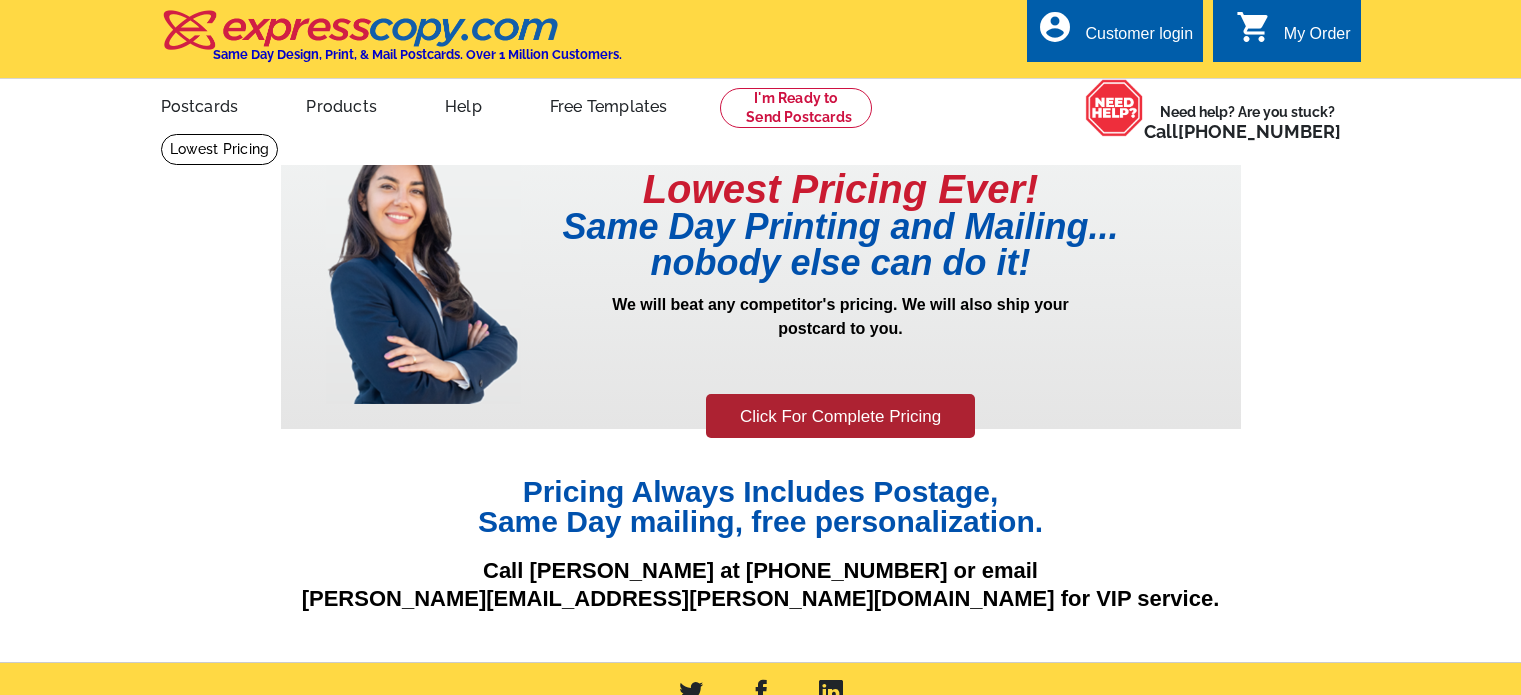 scroll, scrollTop: 0, scrollLeft: 0, axis: both 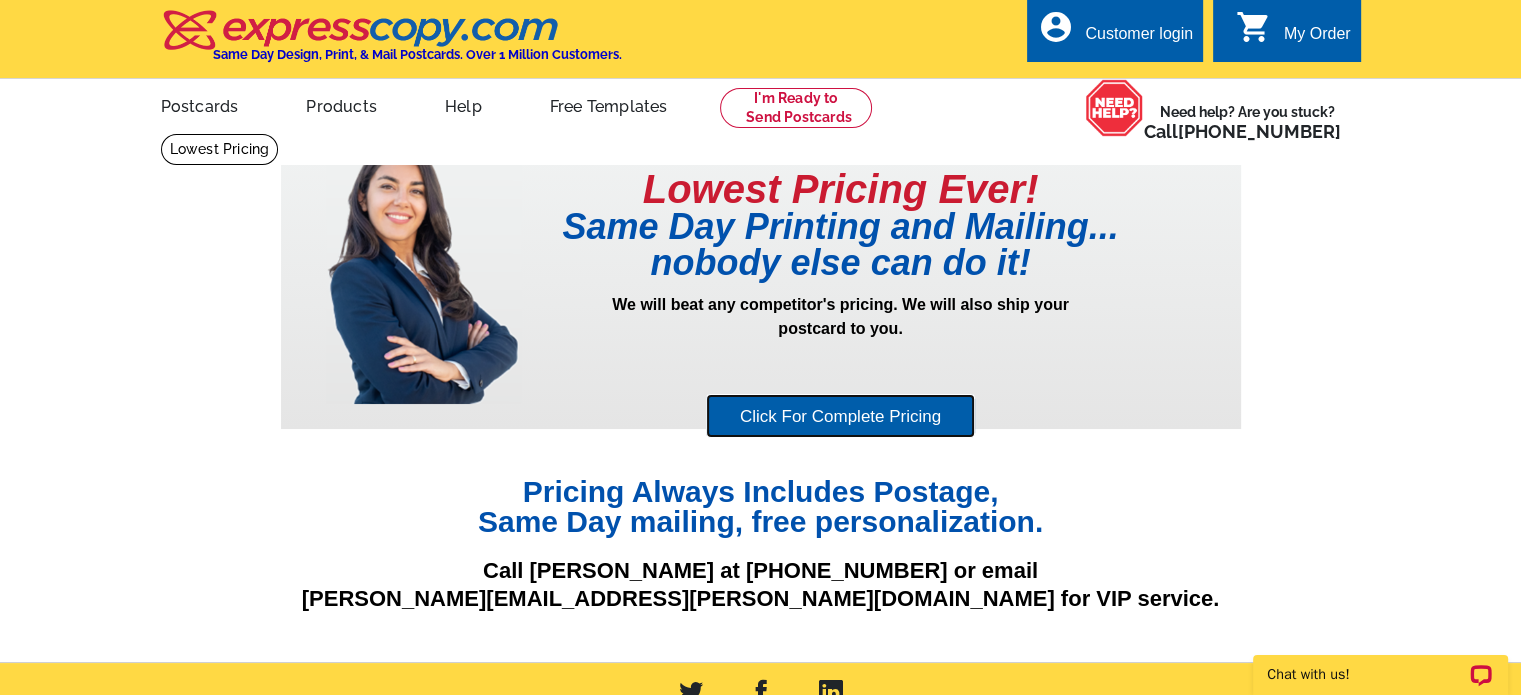 click on "Click For Complete Pricing" at bounding box center (840, 416) 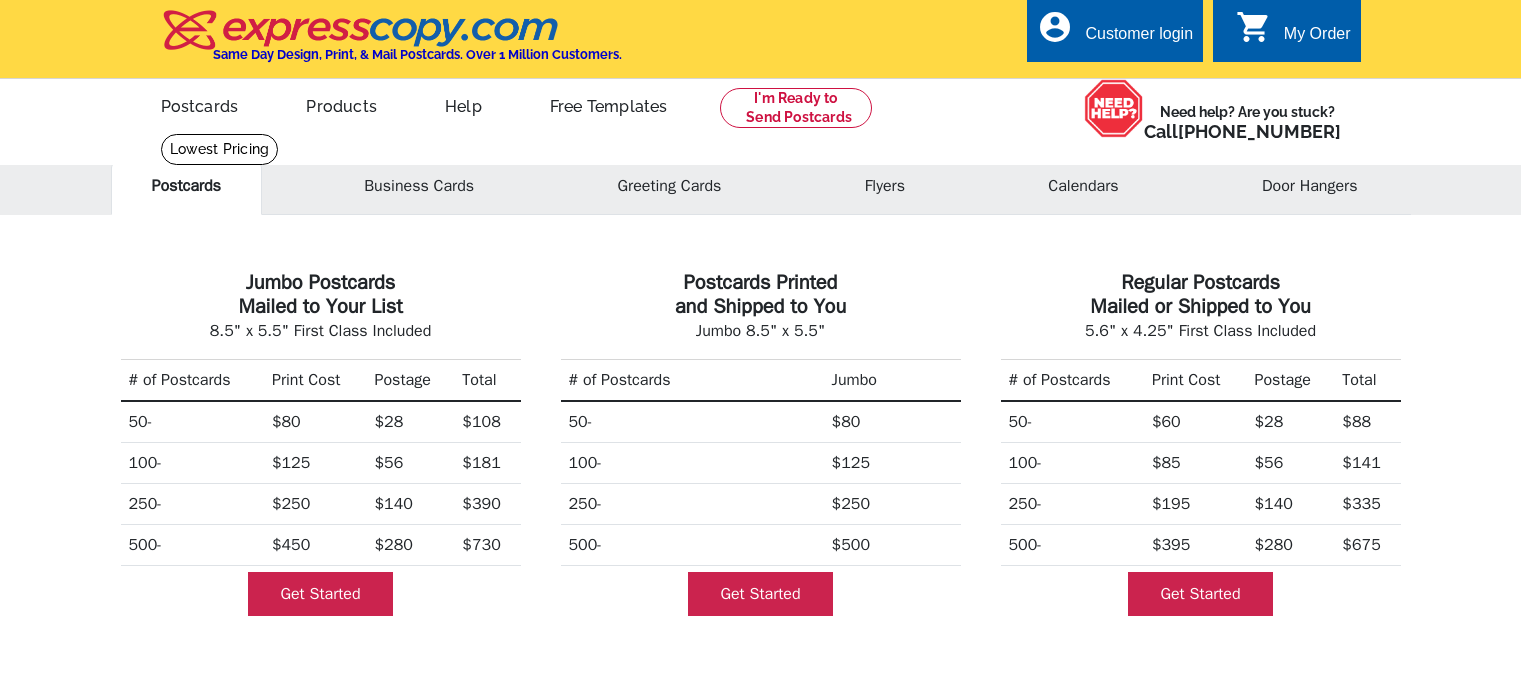 scroll, scrollTop: 0, scrollLeft: 0, axis: both 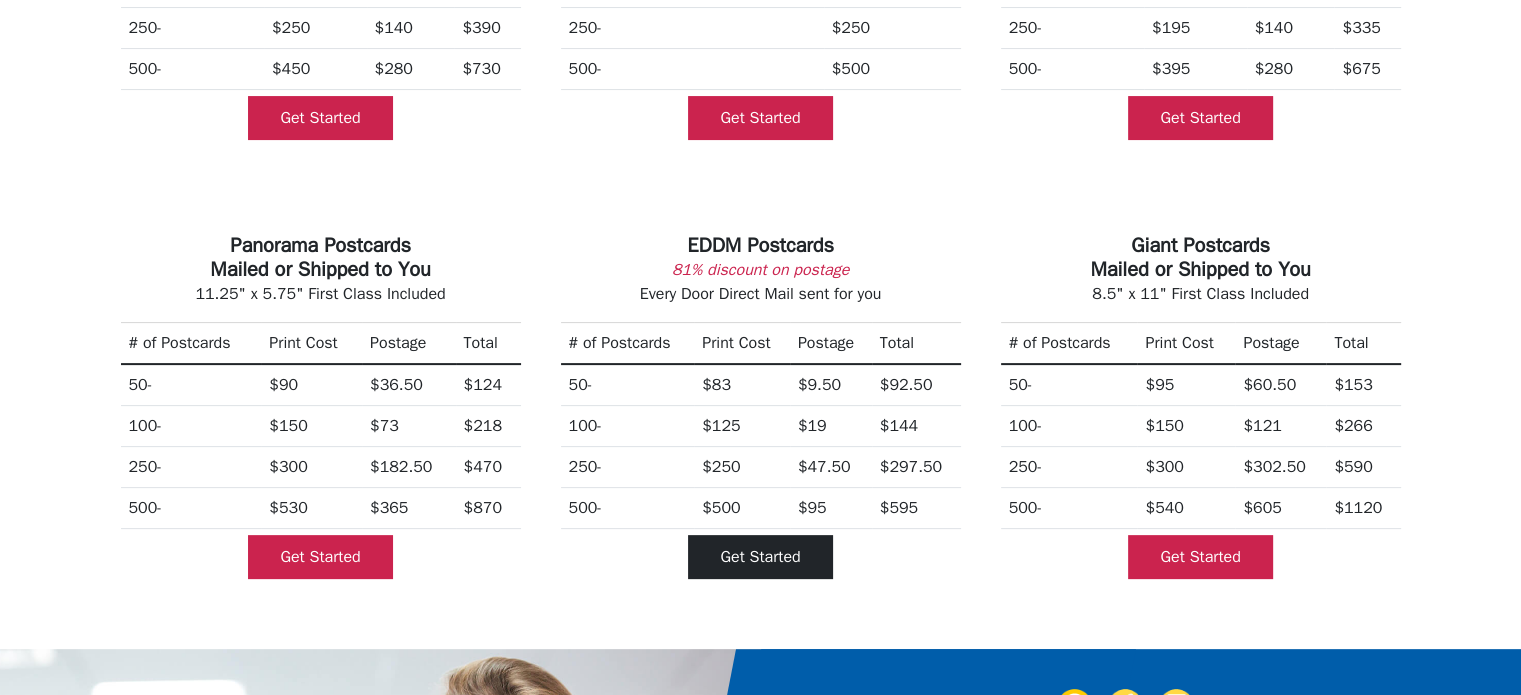 click on "Get Started" at bounding box center (760, 557) 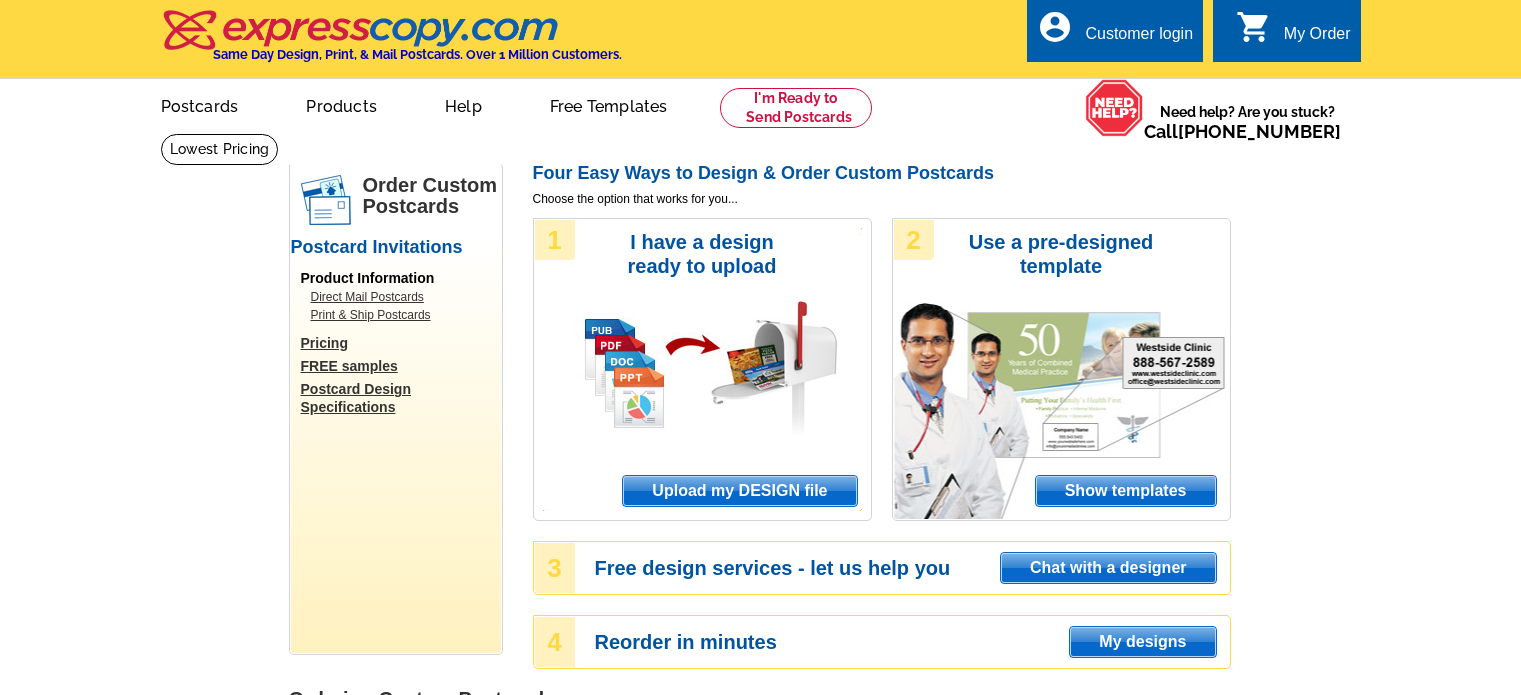 scroll, scrollTop: 0, scrollLeft: 0, axis: both 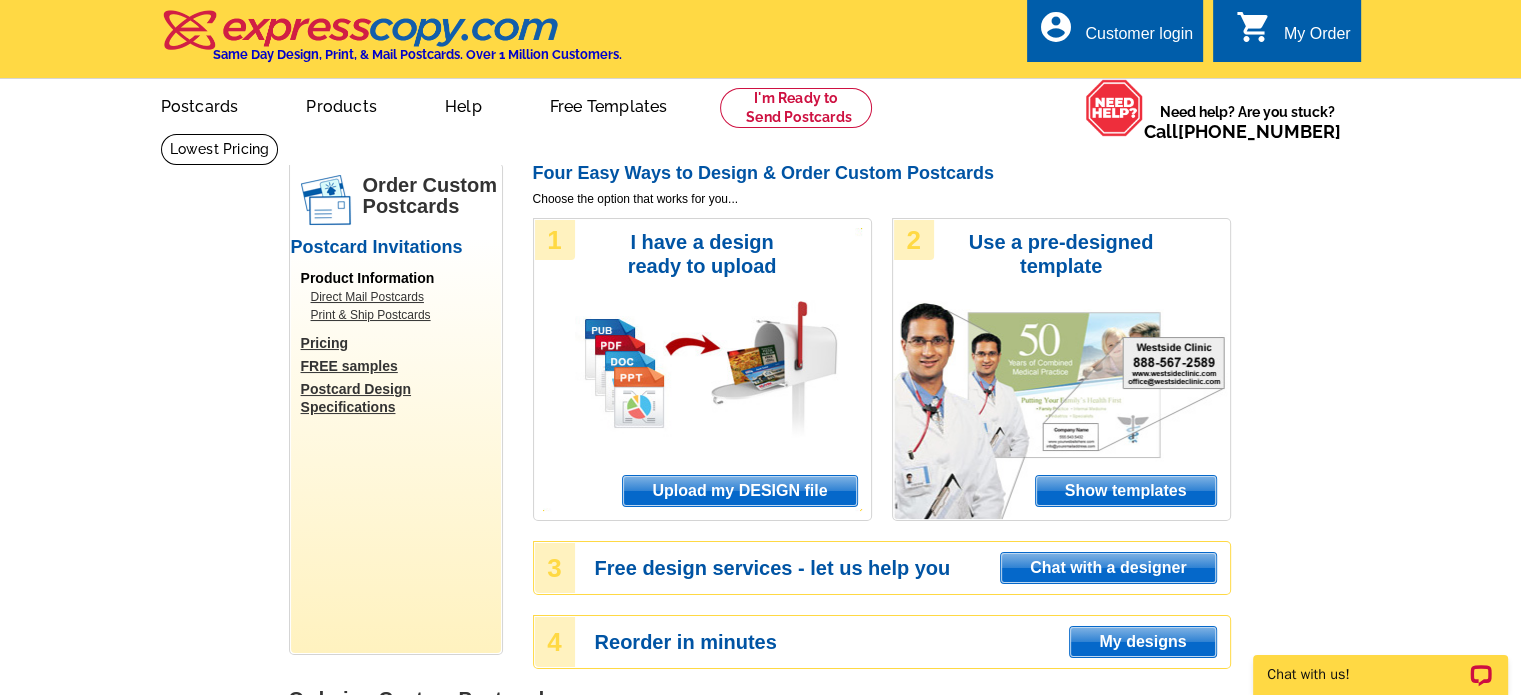 click on "Postcard Design Specifications" at bounding box center [401, 398] 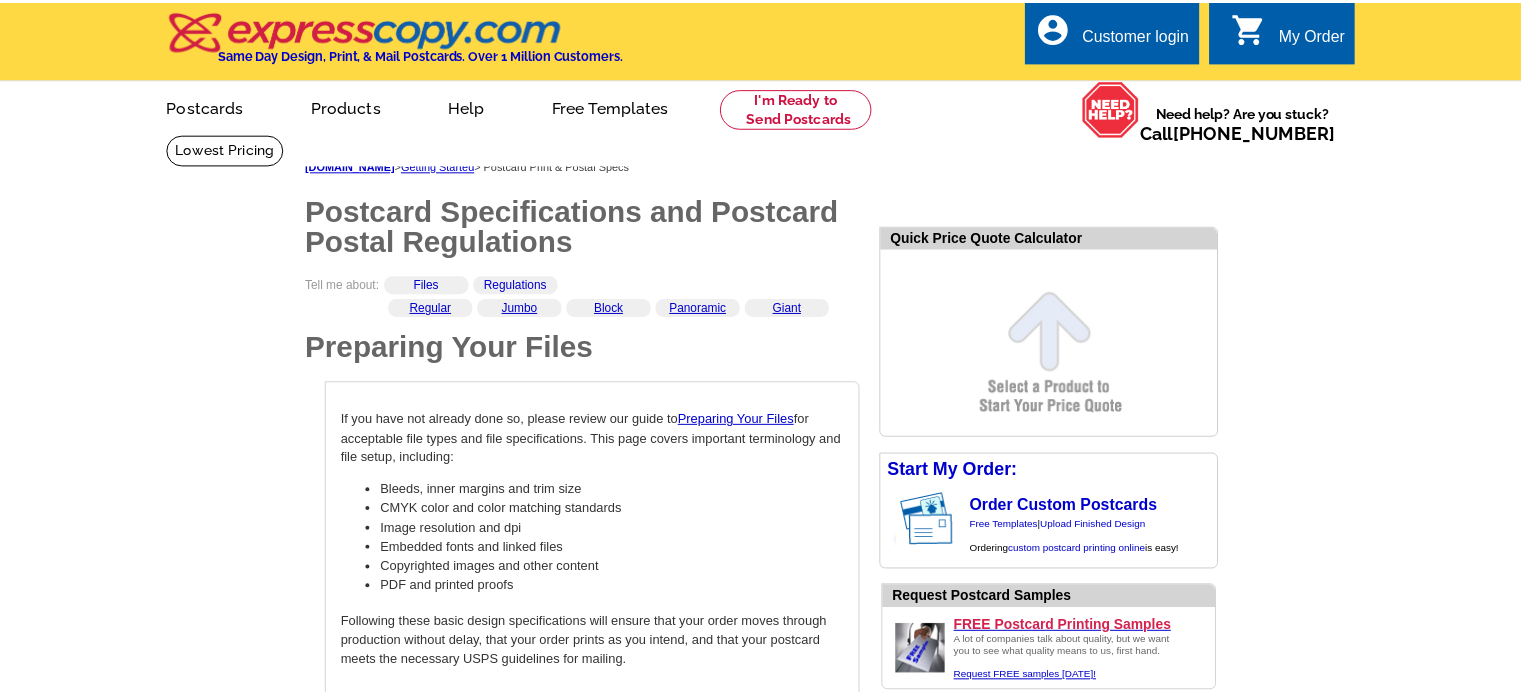 scroll, scrollTop: 0, scrollLeft: 0, axis: both 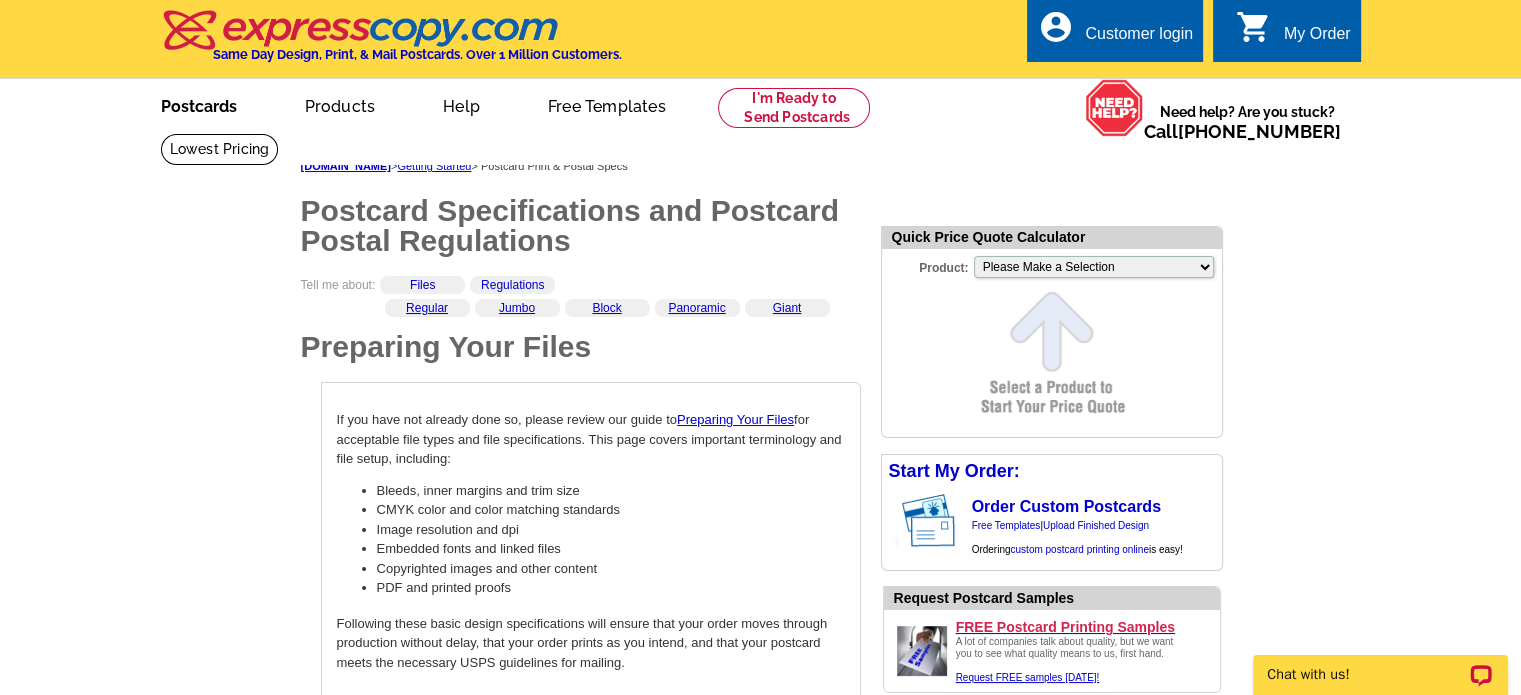 click on "Postcards" at bounding box center (199, 104) 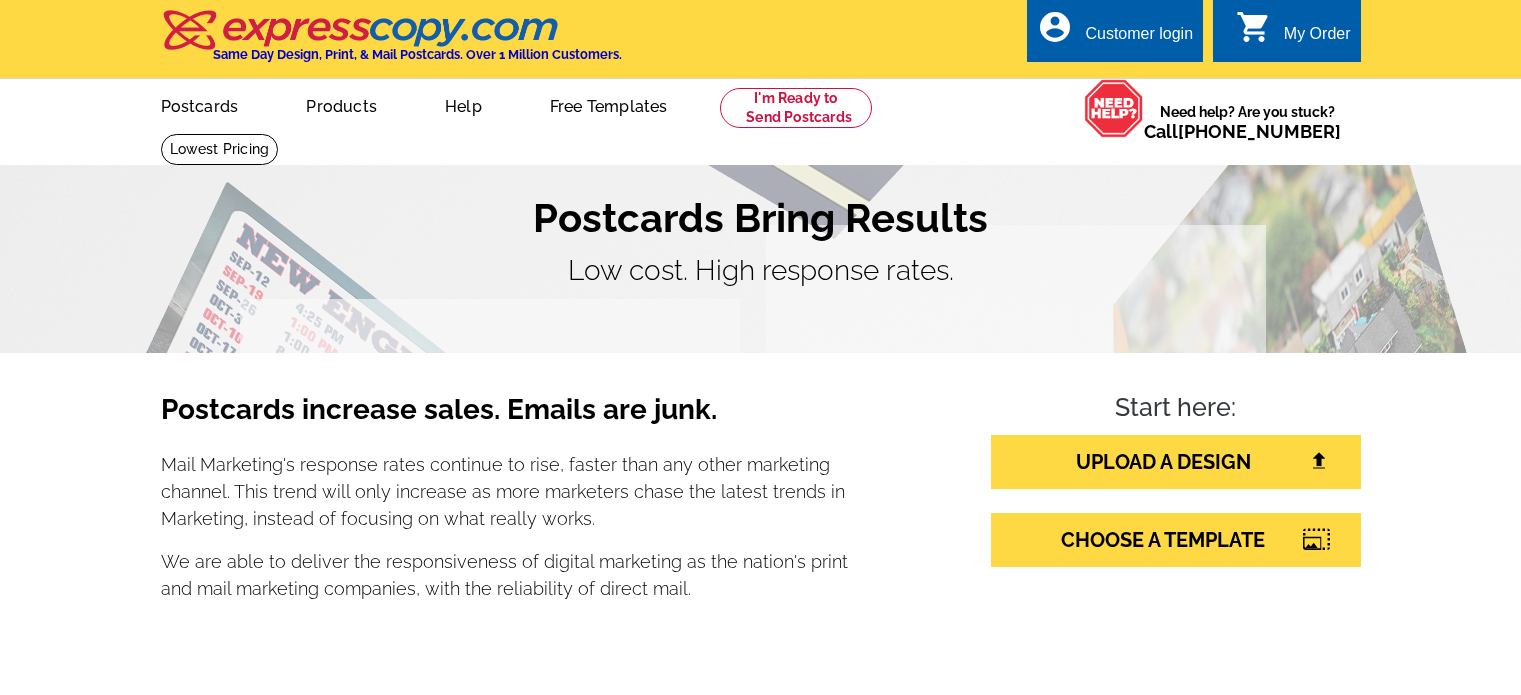 scroll, scrollTop: 0, scrollLeft: 0, axis: both 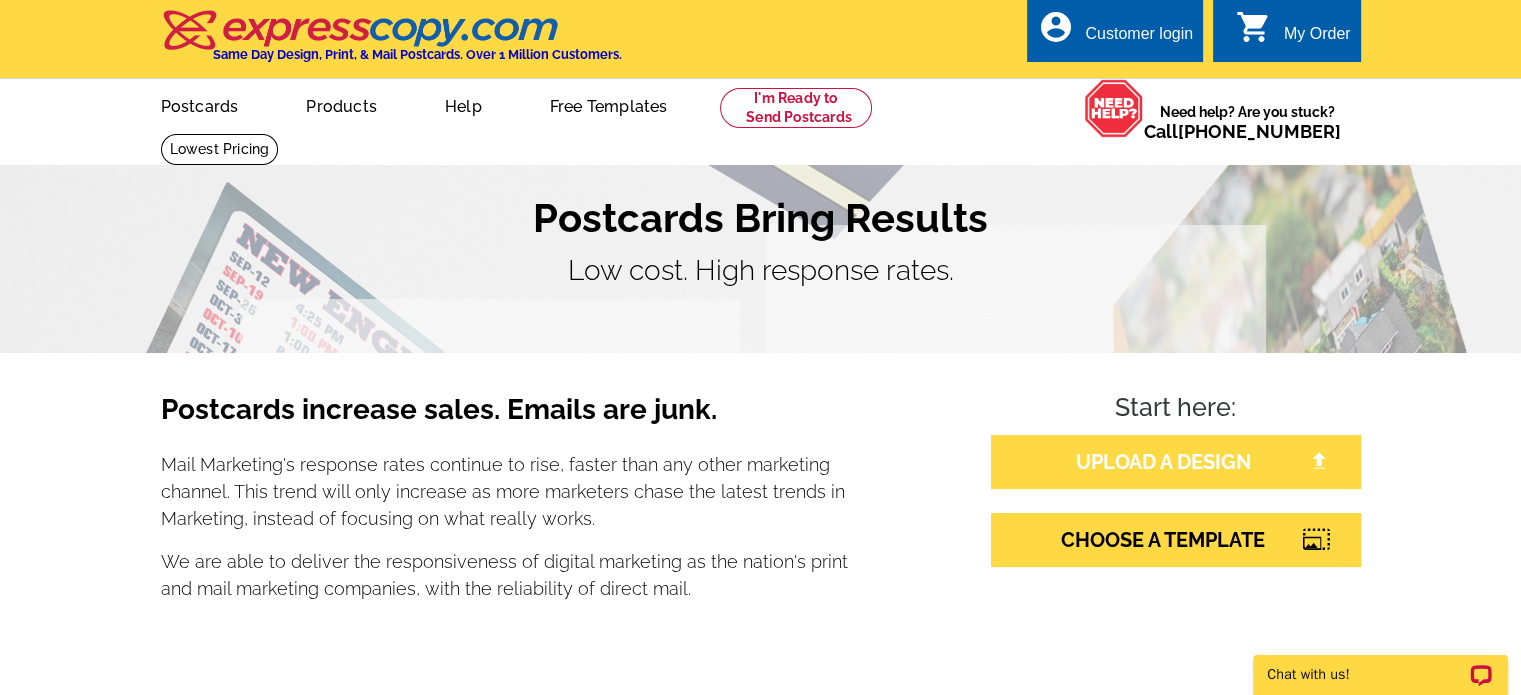 click on "UPLOAD A DESIGN" at bounding box center [1176, 462] 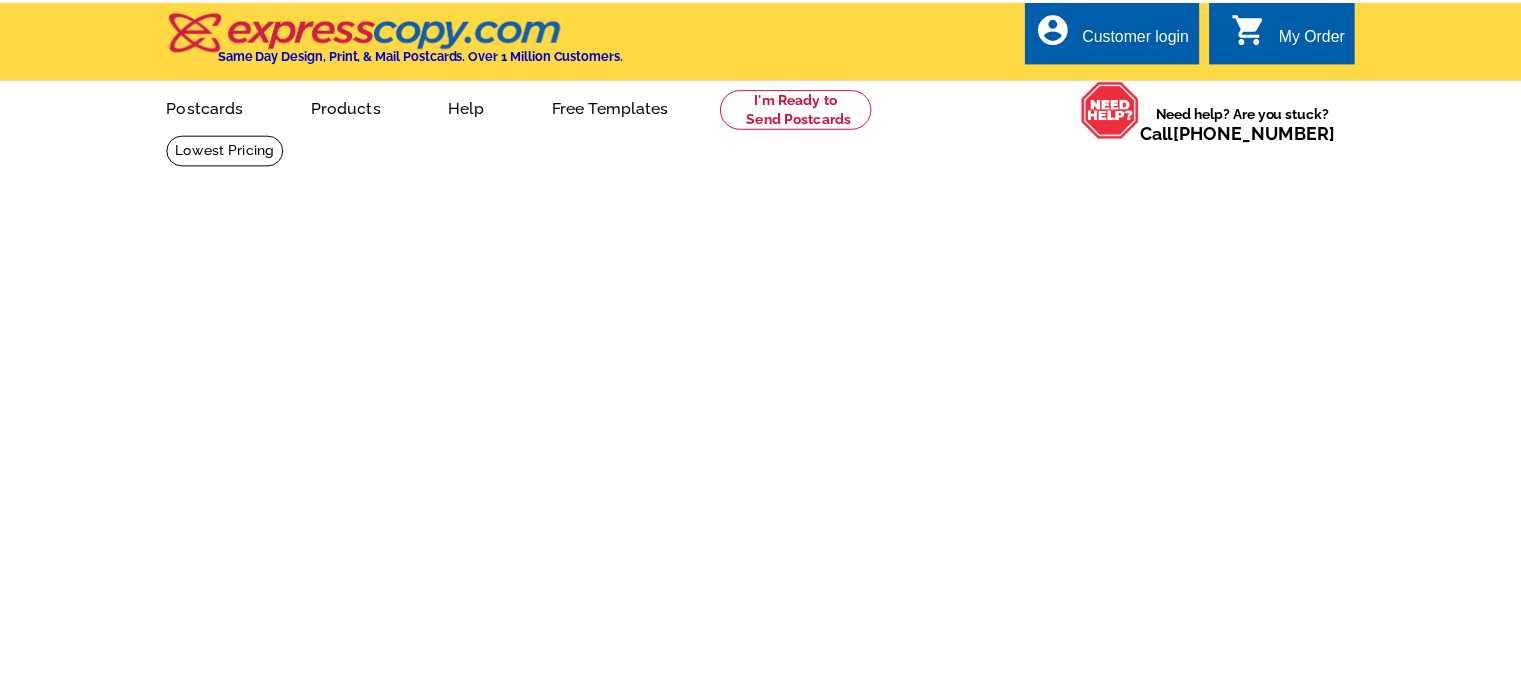 scroll, scrollTop: 0, scrollLeft: 0, axis: both 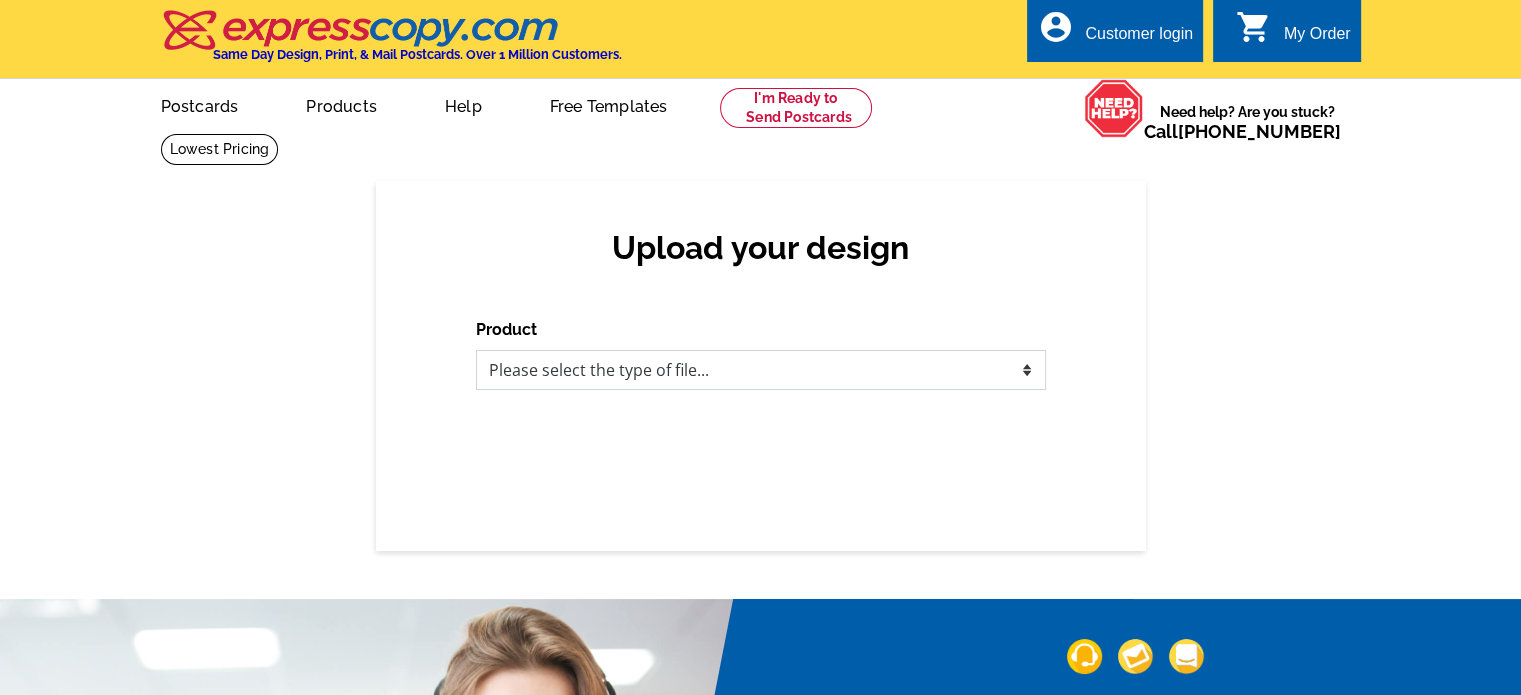 click on "Please select the type of file...
Postcards
Business Cards
Letters and flyers
Greeting Cards
Door Hangers" at bounding box center (761, 370) 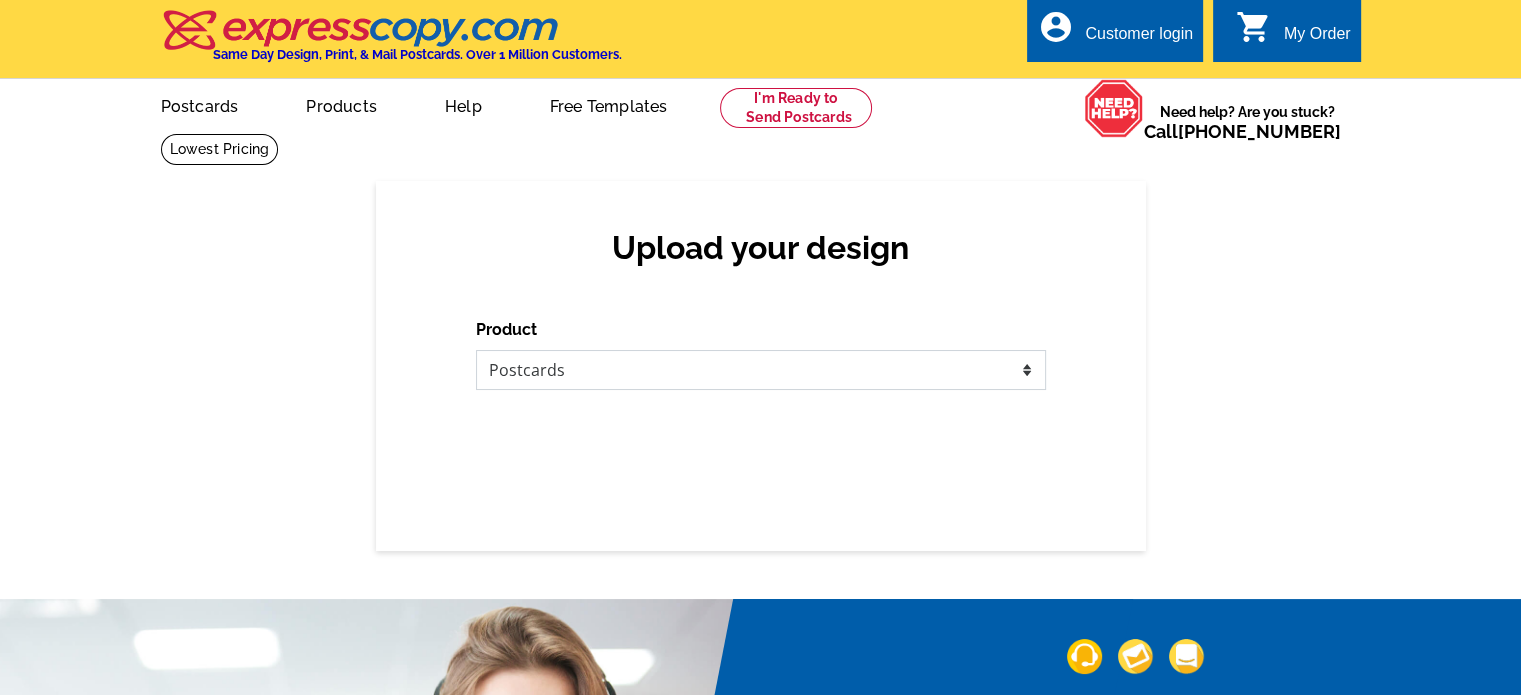 click on "Please select the type of file...
Postcards
Business Cards
Letters and flyers
Greeting Cards
Door Hangers" at bounding box center [761, 370] 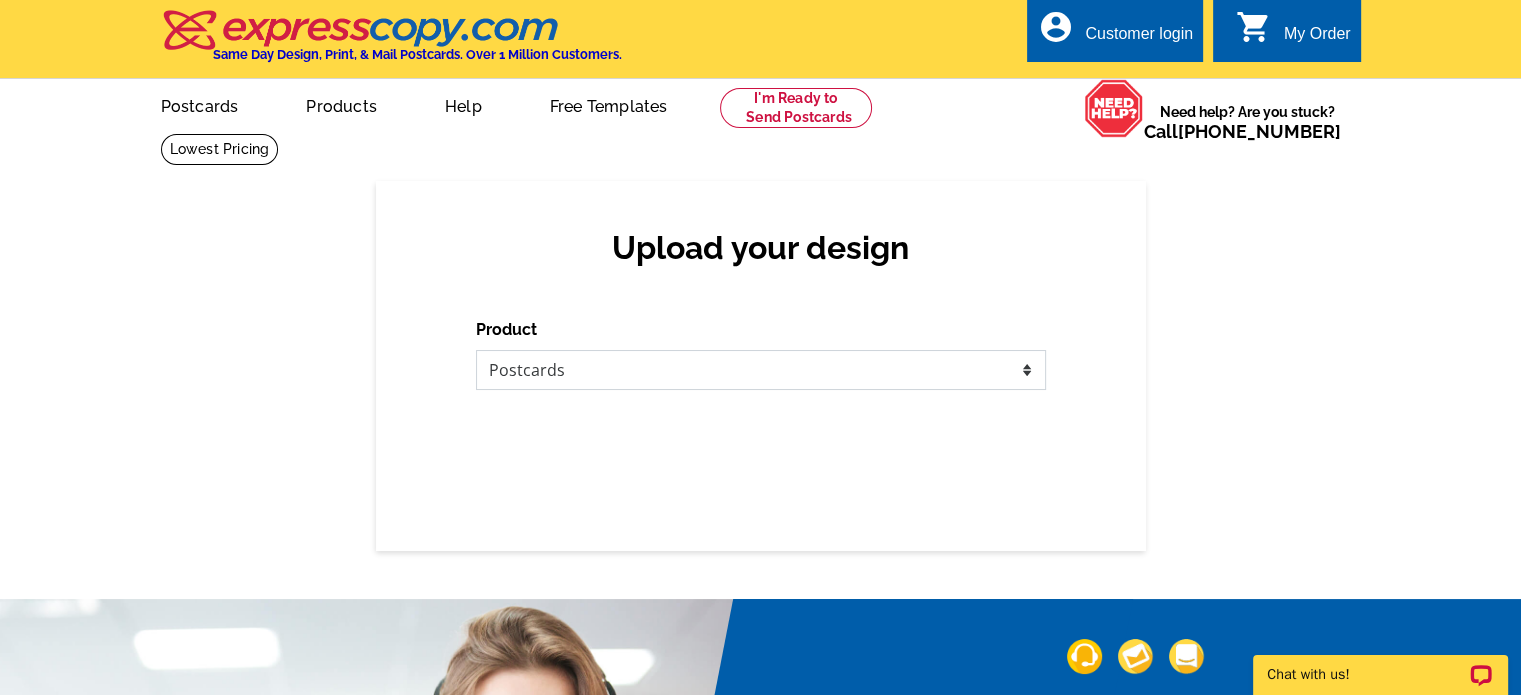 scroll, scrollTop: 0, scrollLeft: 0, axis: both 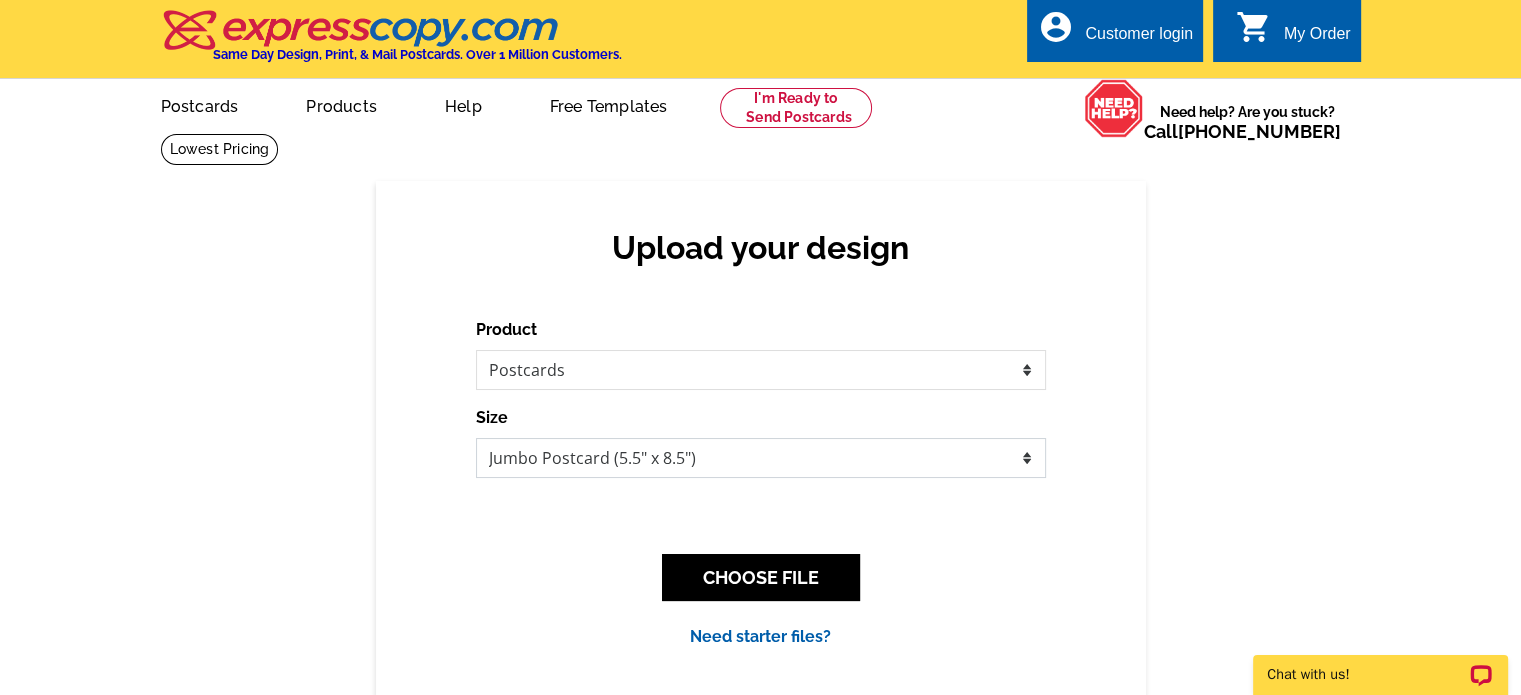 click on "Jumbo Postcard (5.5" x 8.5") Regular Postcard (4.25" x 5.6") Panoramic Postcard (5.75" x 11.25") Giant Postcard (8.5" x 11") EDDM Postcard (6.125" x 8.25")" at bounding box center (761, 458) 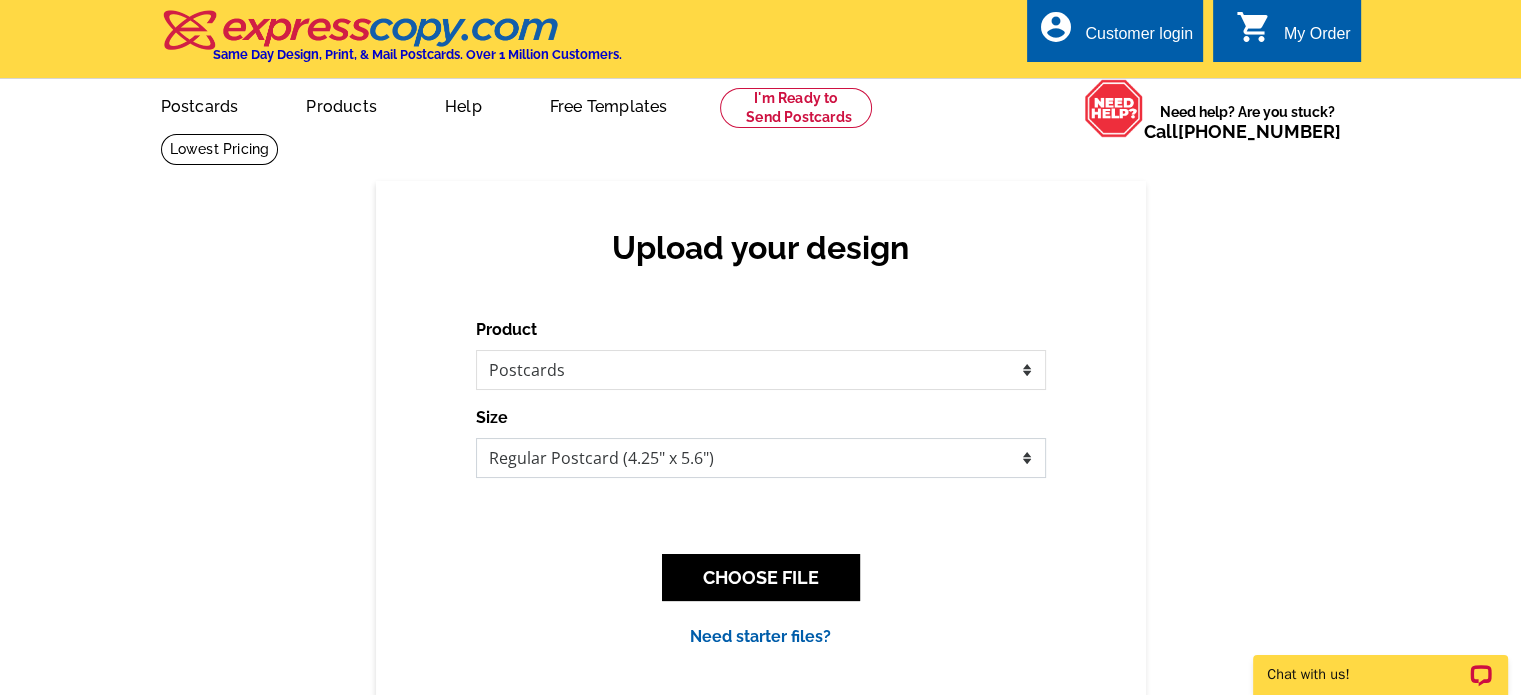 click on "Jumbo Postcard (5.5" x 8.5") Regular Postcard (4.25" x 5.6") Panoramic Postcard (5.75" x 11.25") Giant Postcard (8.5" x 11") EDDM Postcard (6.125" x 8.25")" at bounding box center (761, 458) 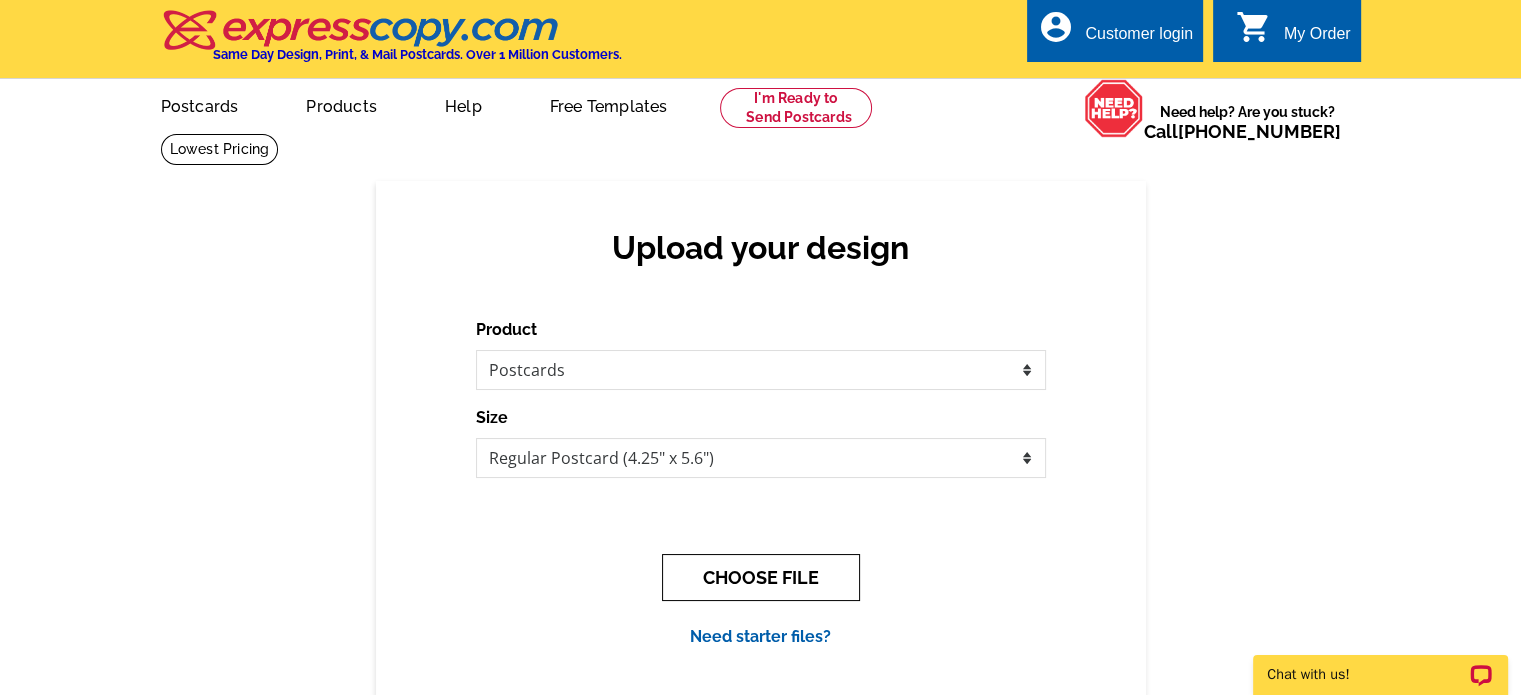 click on "CHOOSE FILE" at bounding box center (761, 577) 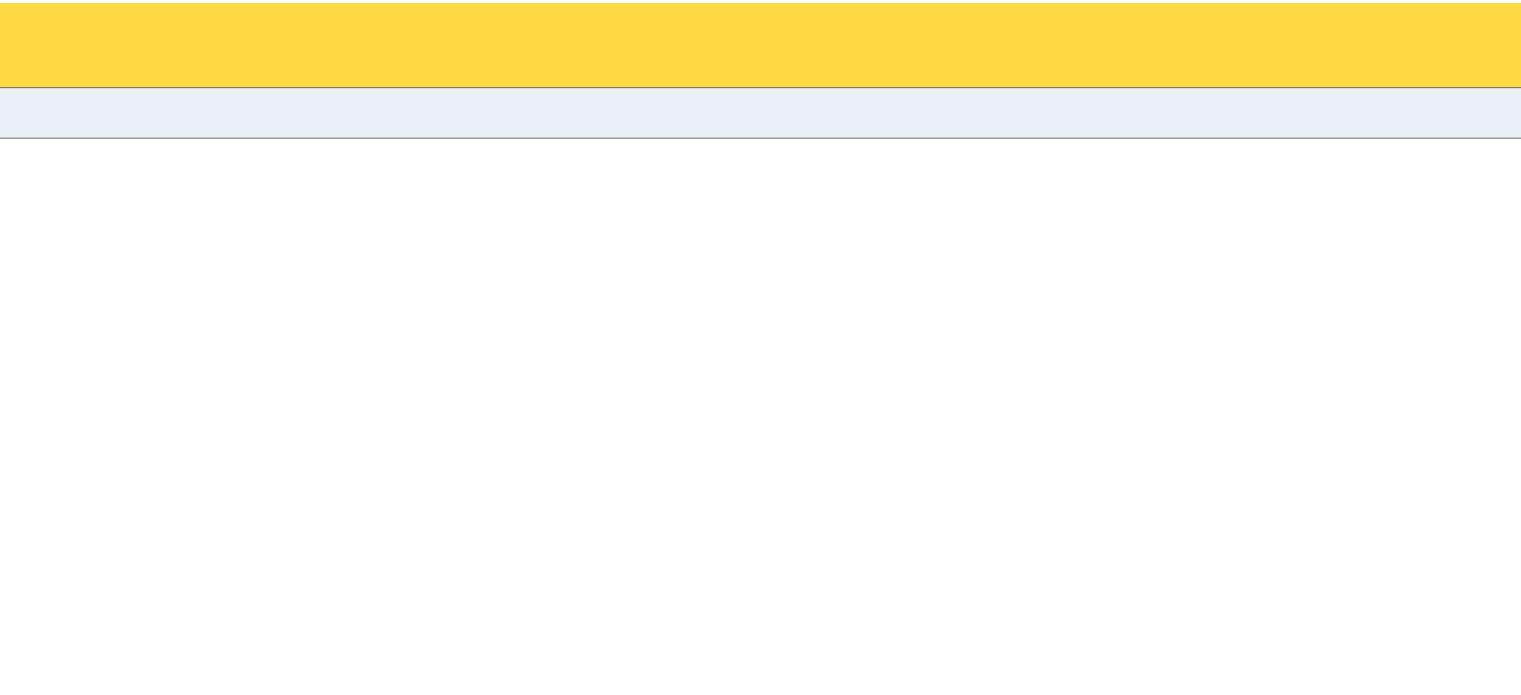 scroll, scrollTop: 0, scrollLeft: 0, axis: both 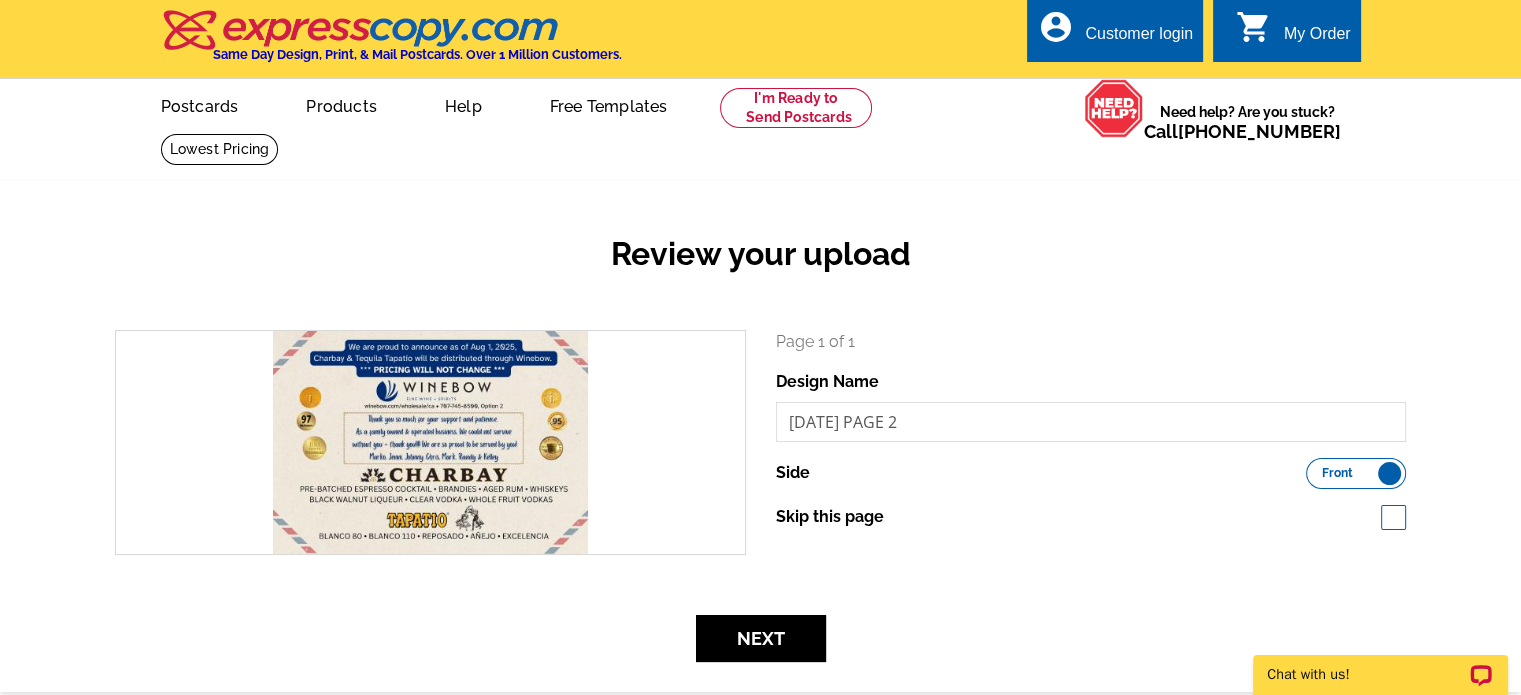 click on "Front" at bounding box center (1337, 473) 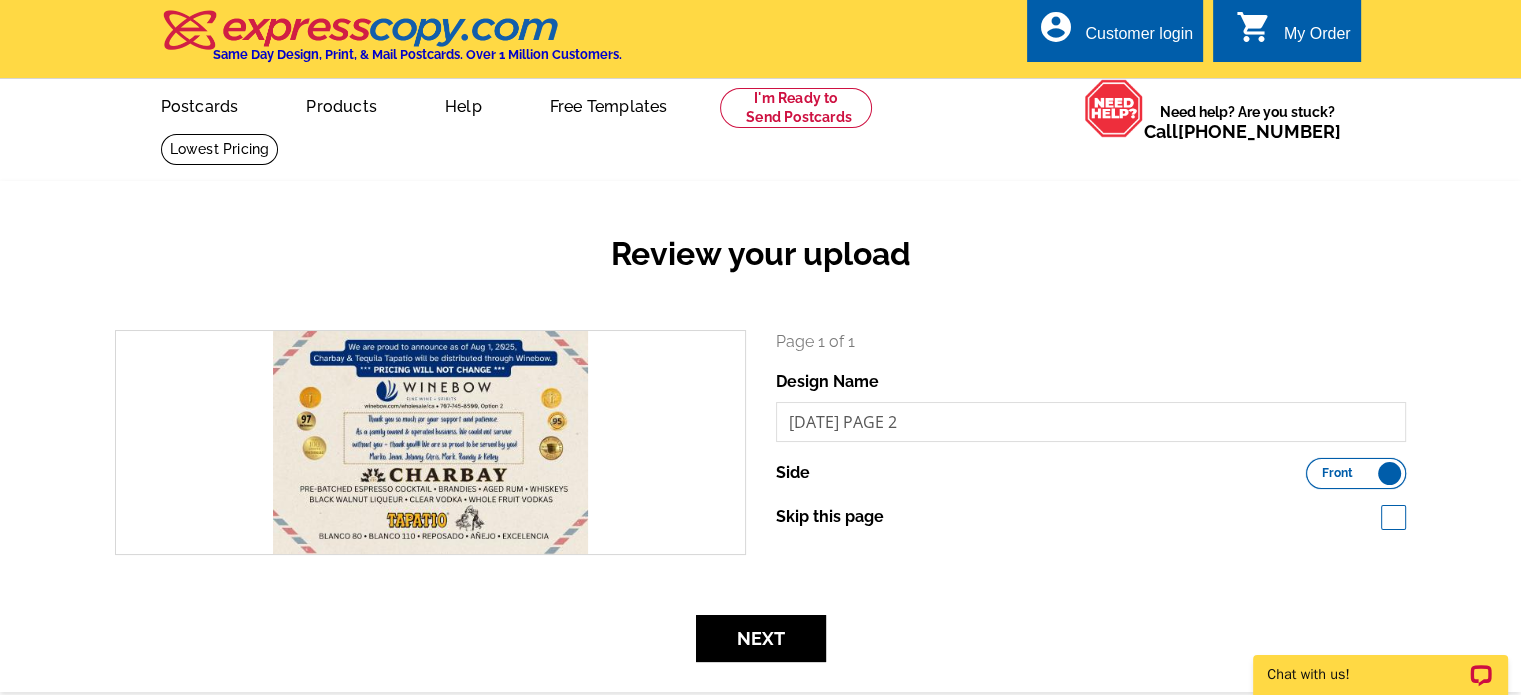 click on "Front
Back" at bounding box center [1316, 468] 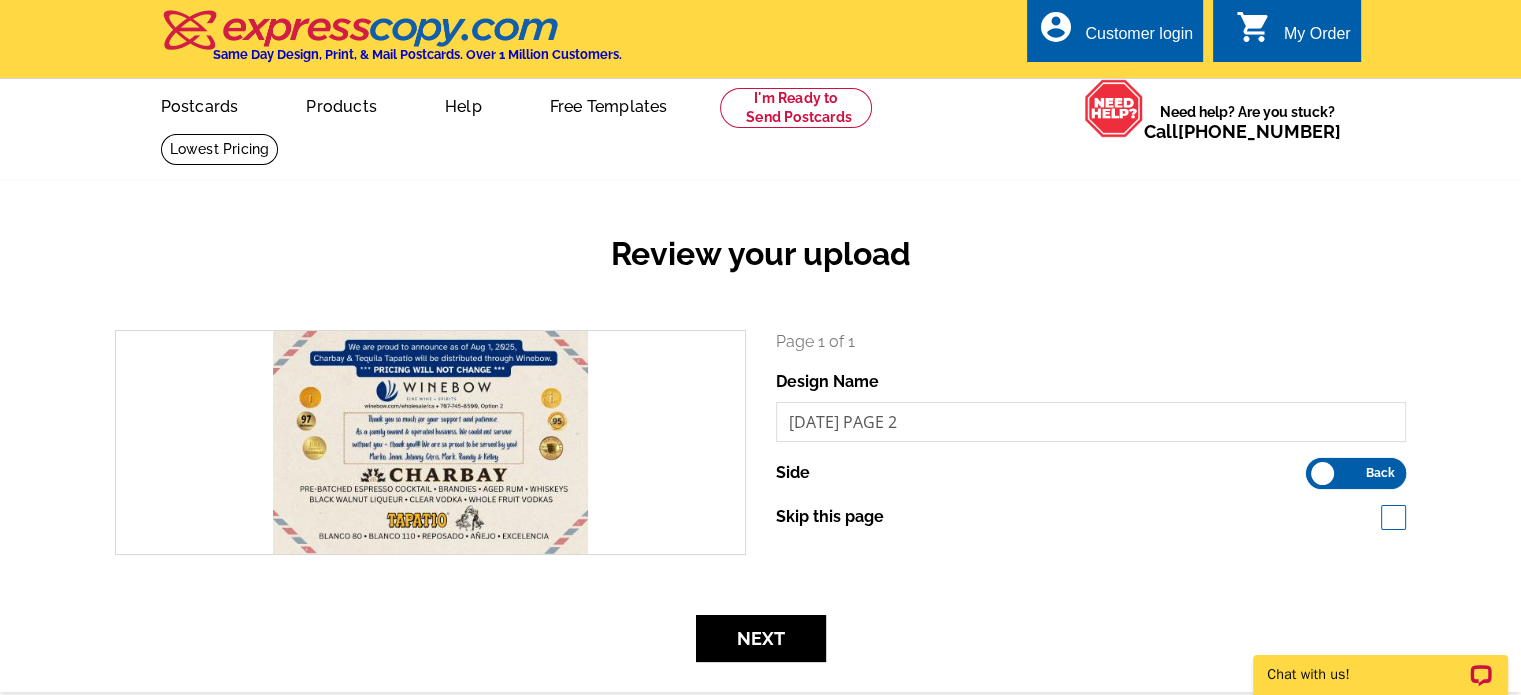 scroll, scrollTop: 0, scrollLeft: 0, axis: both 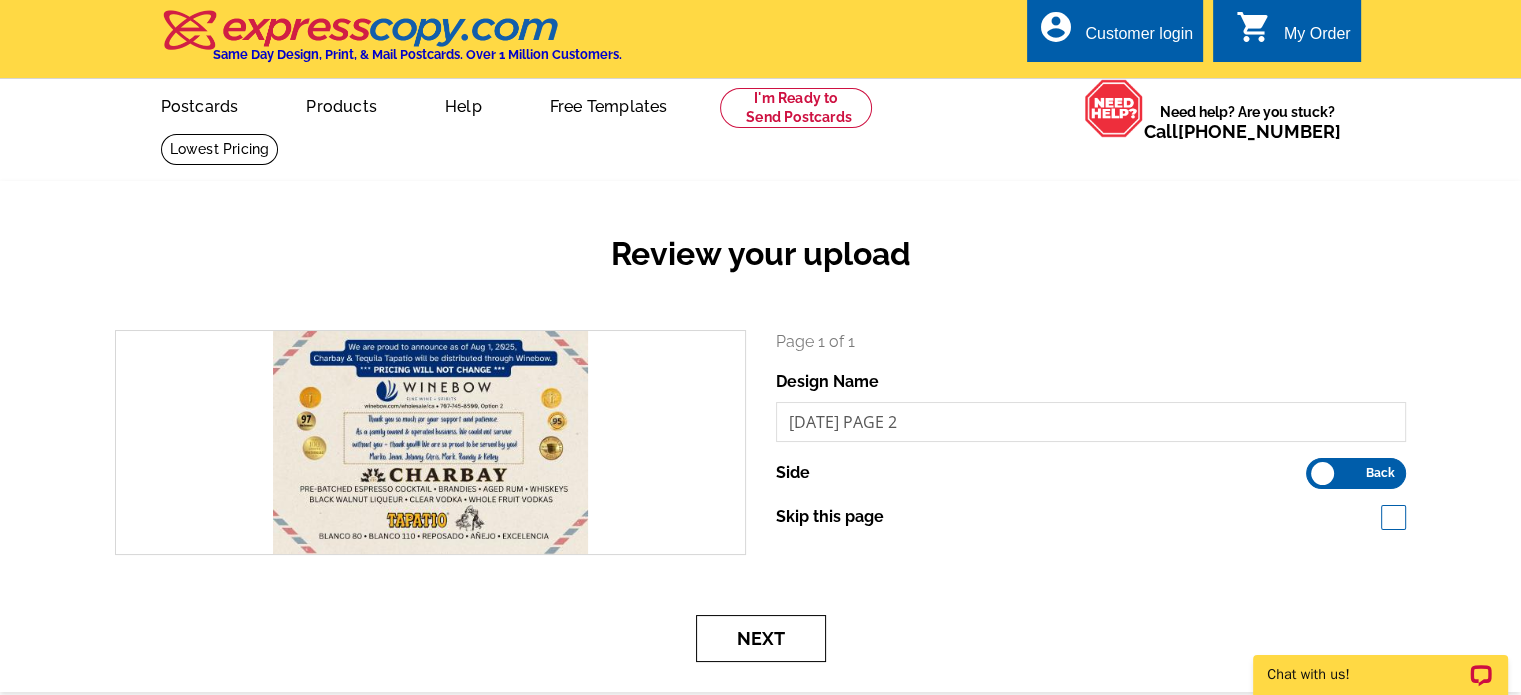 click on "Next" at bounding box center [761, 638] 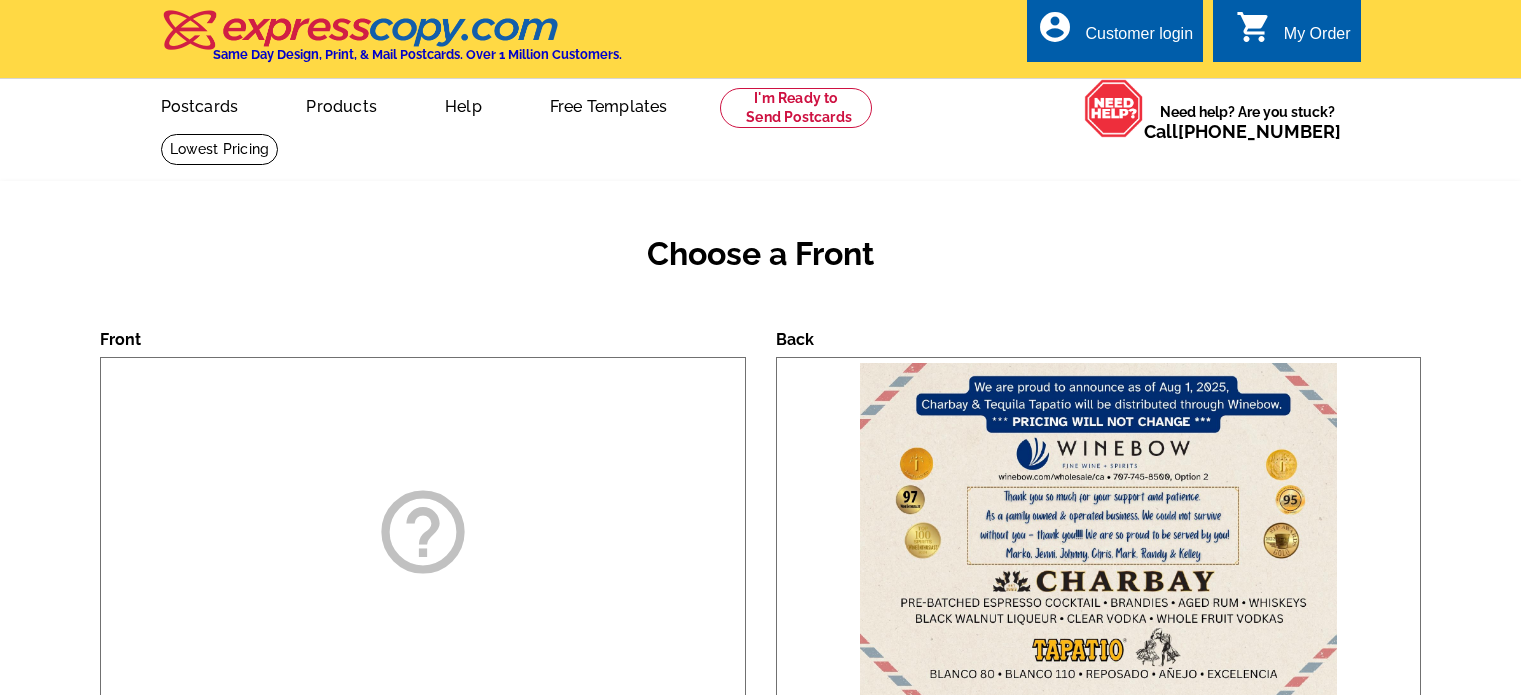 scroll, scrollTop: 0, scrollLeft: 0, axis: both 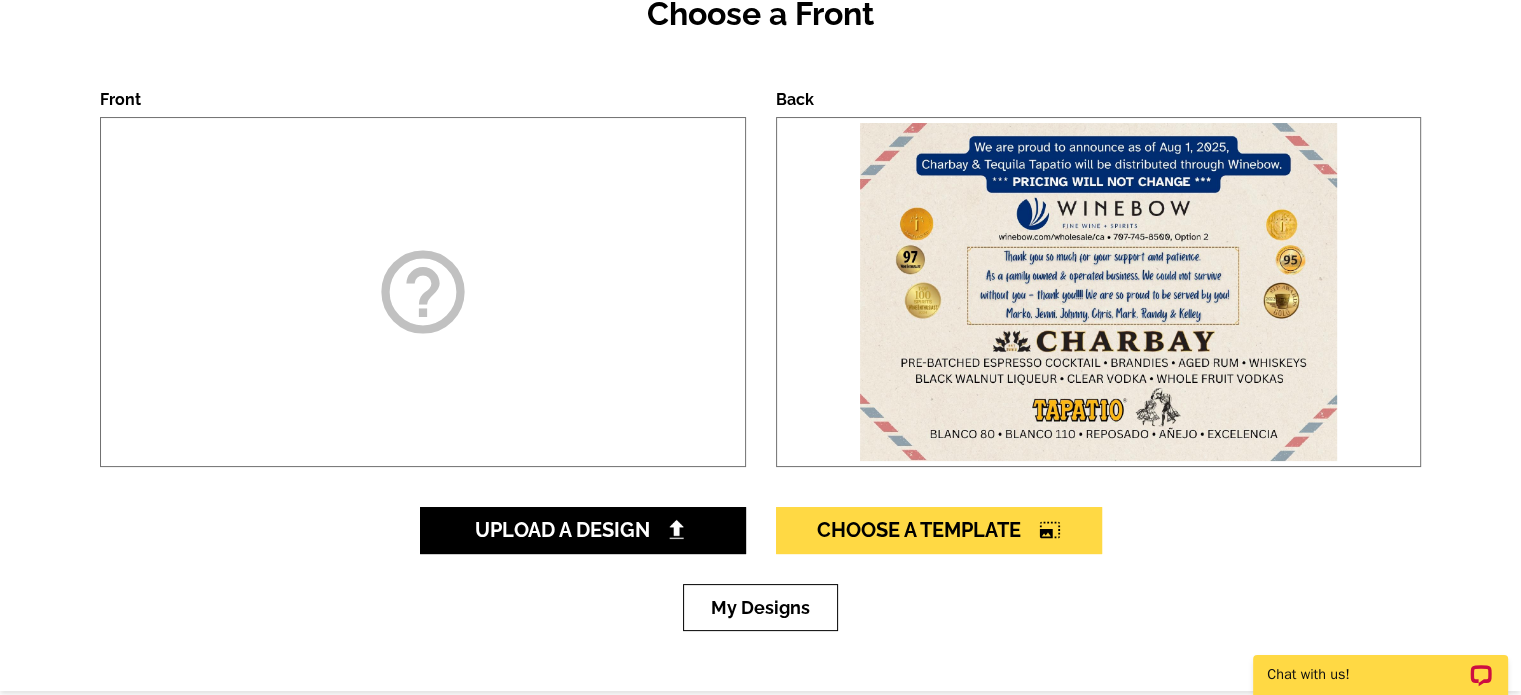 click on "help_outline" at bounding box center [423, 292] 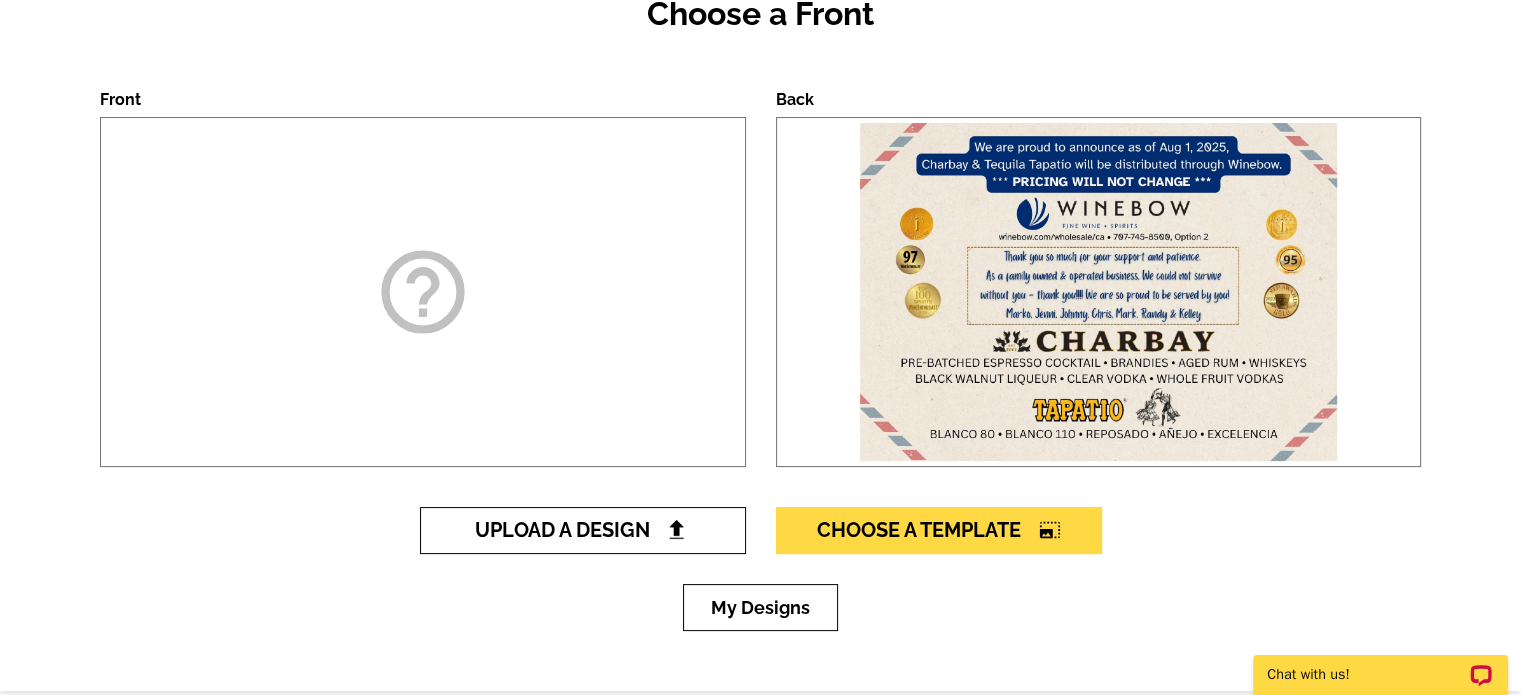 click on "Upload A Design" at bounding box center [582, 530] 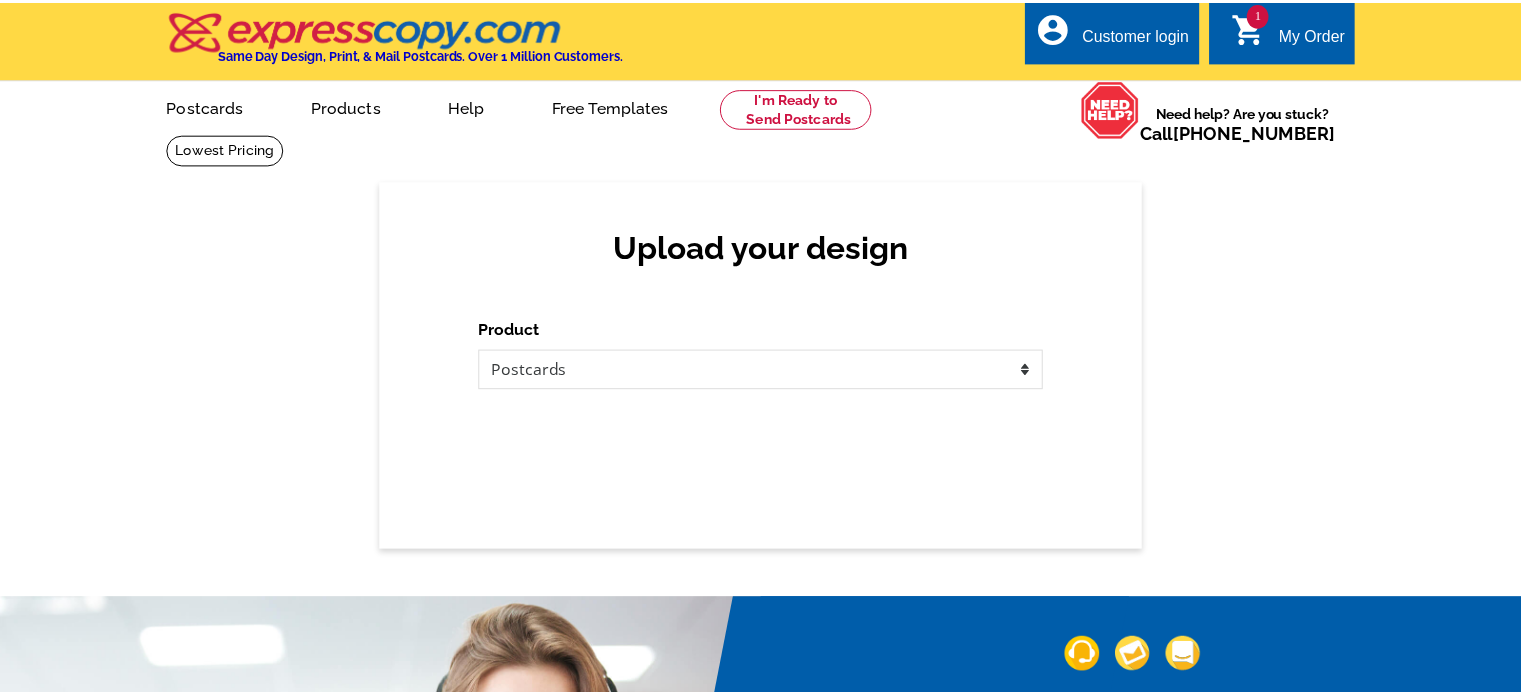 scroll, scrollTop: 0, scrollLeft: 0, axis: both 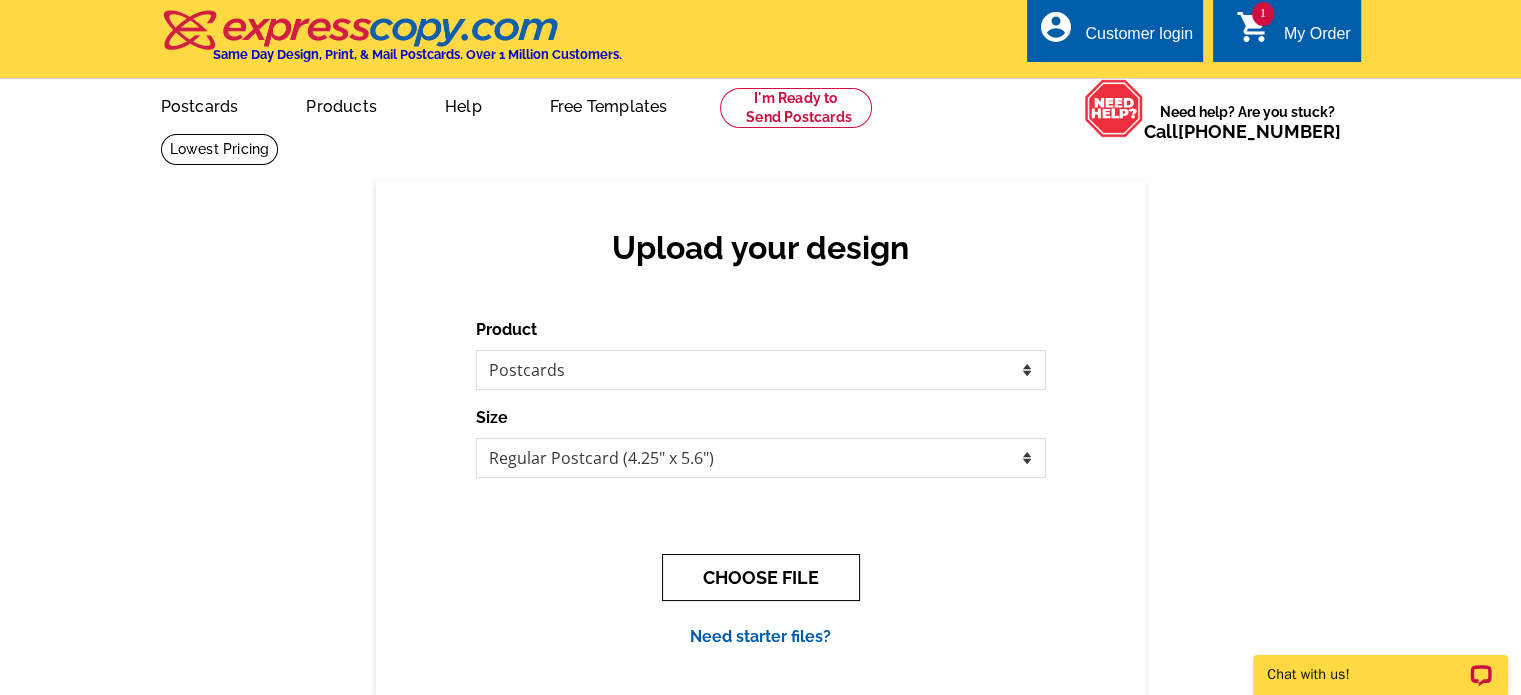 click on "CHOOSE FILE" at bounding box center [761, 577] 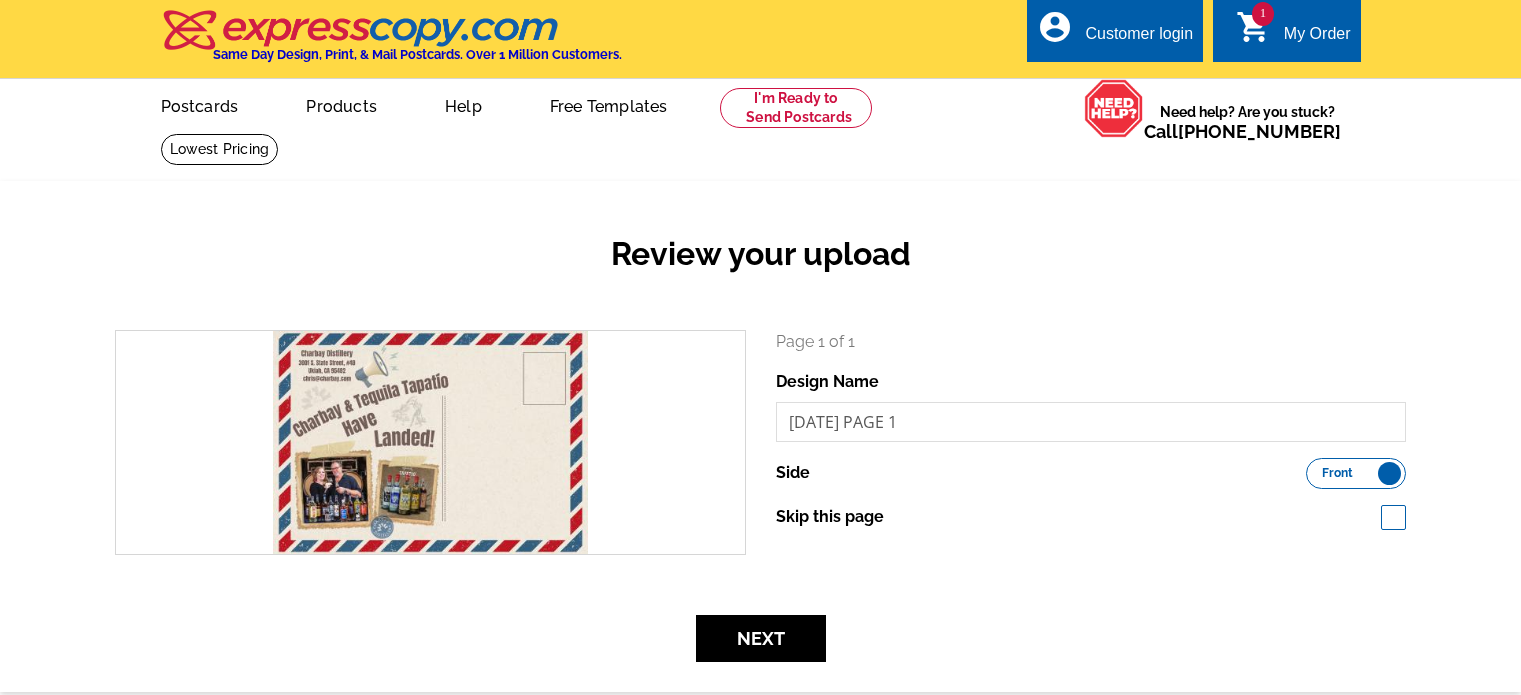 scroll, scrollTop: 0, scrollLeft: 0, axis: both 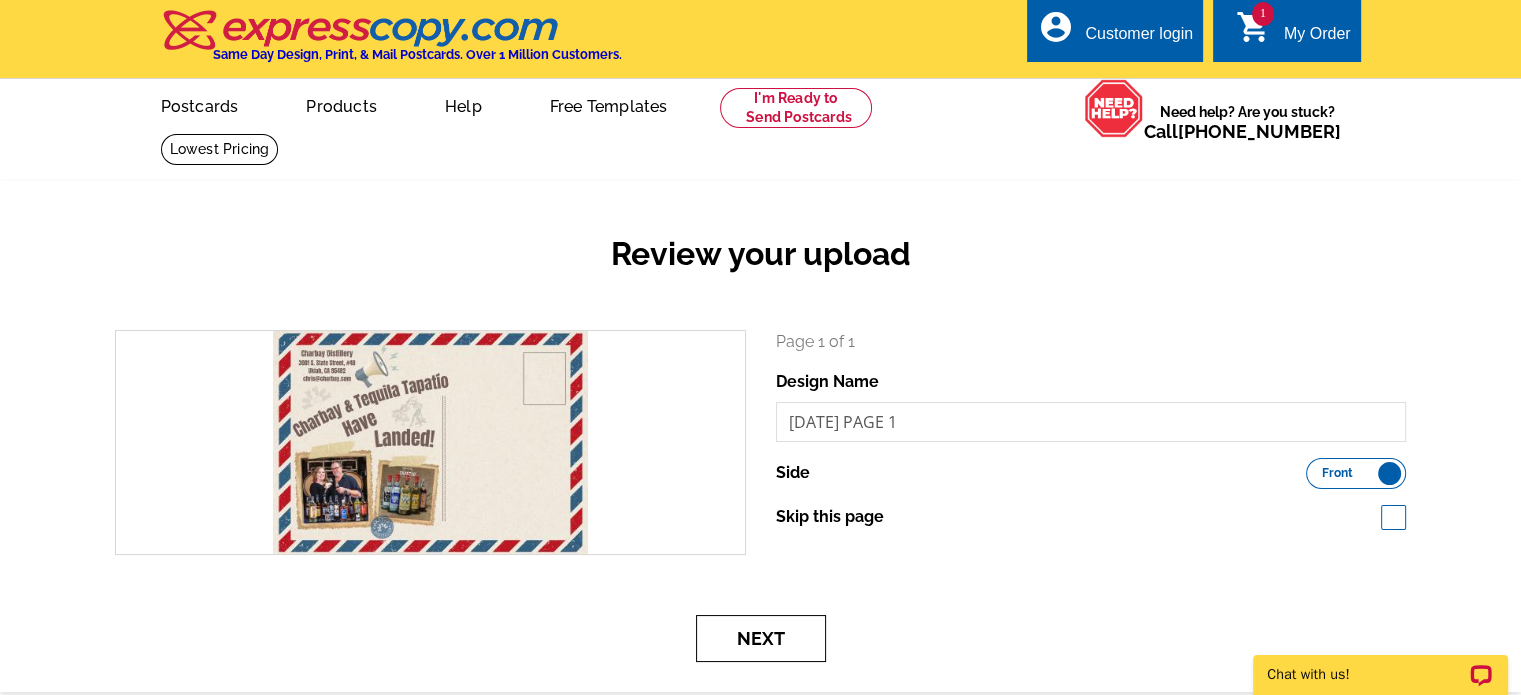 click on "Next" at bounding box center [761, 638] 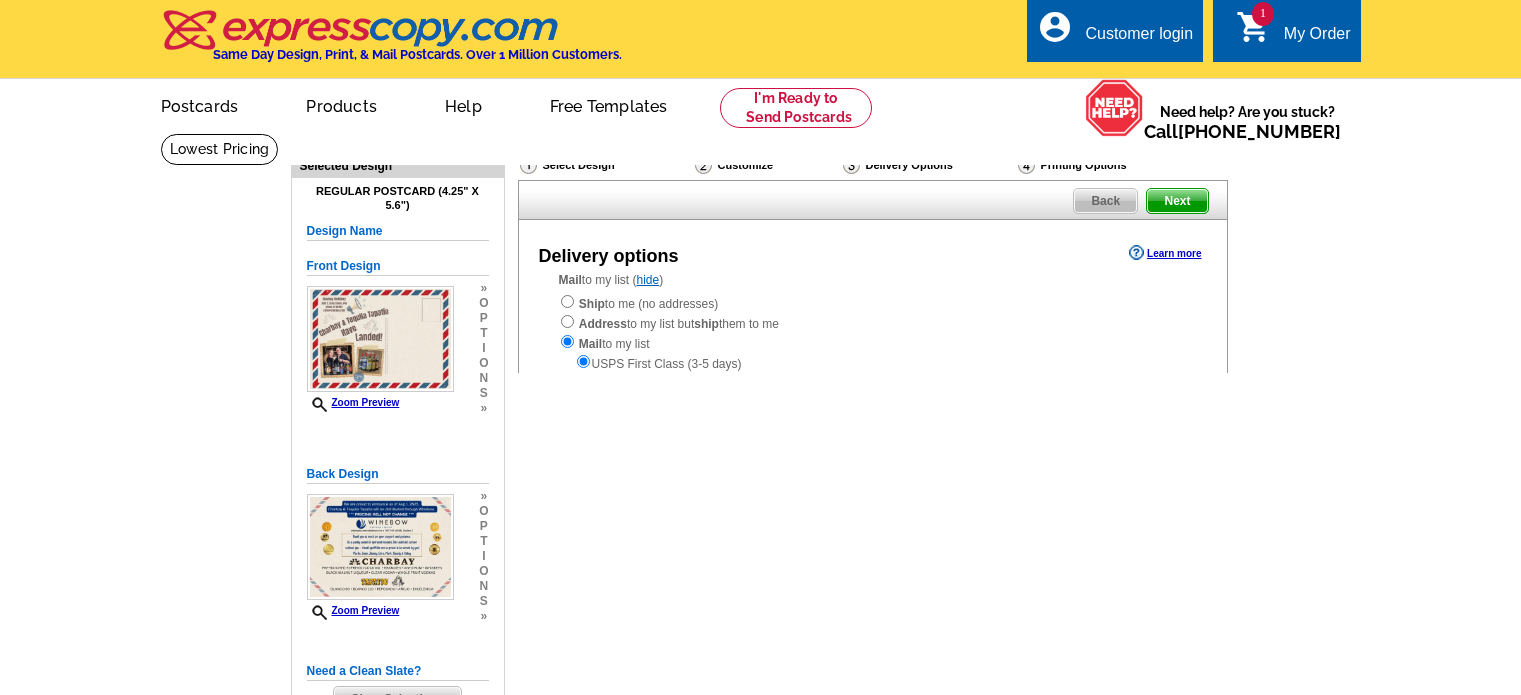 scroll, scrollTop: 0, scrollLeft: 0, axis: both 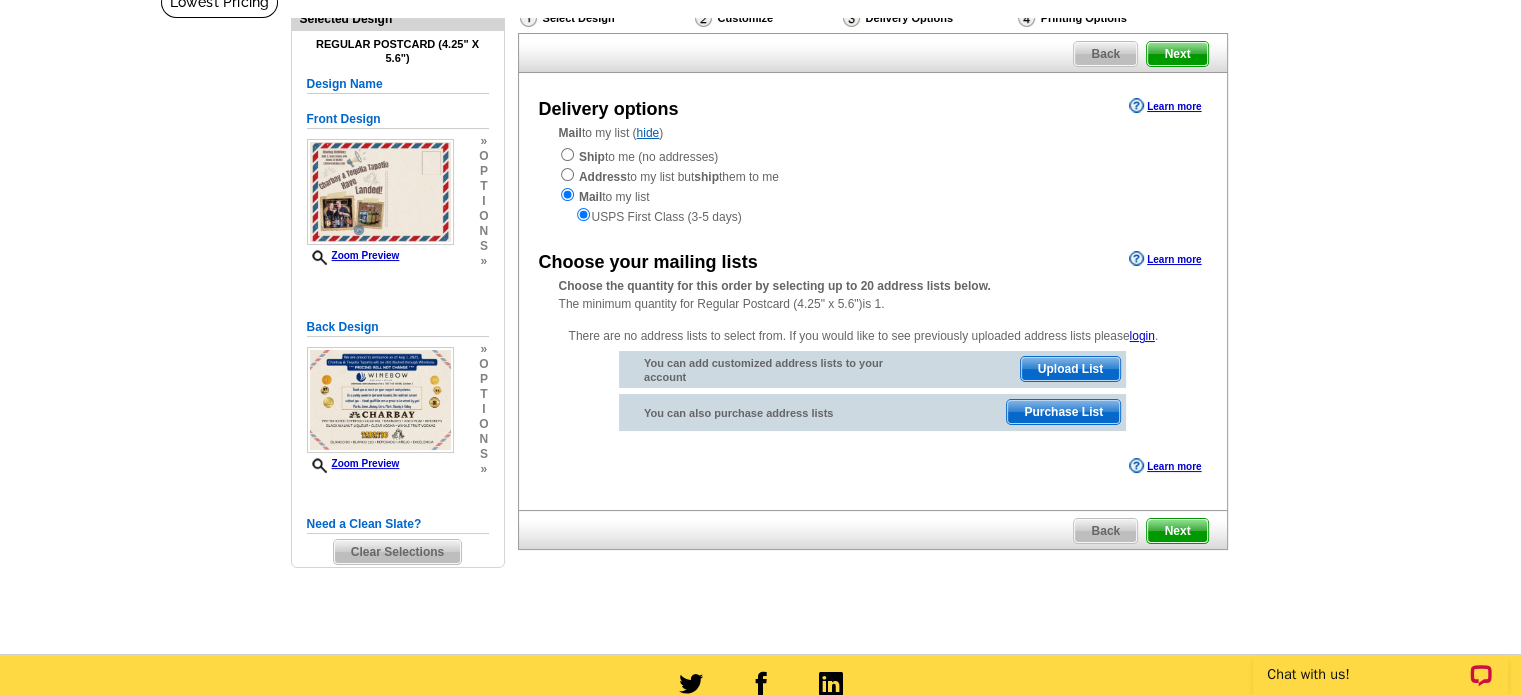 click on "Upload List" at bounding box center [1070, 369] 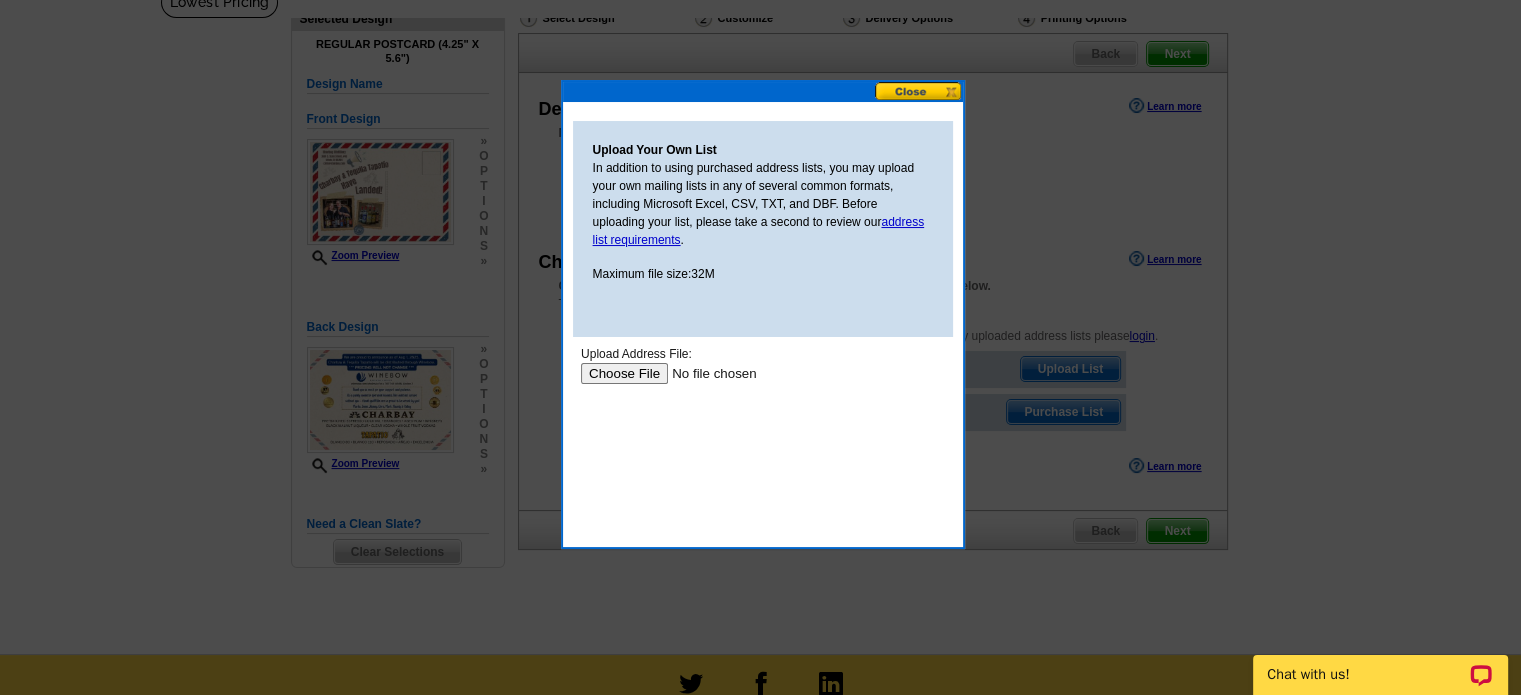 scroll, scrollTop: 0, scrollLeft: 0, axis: both 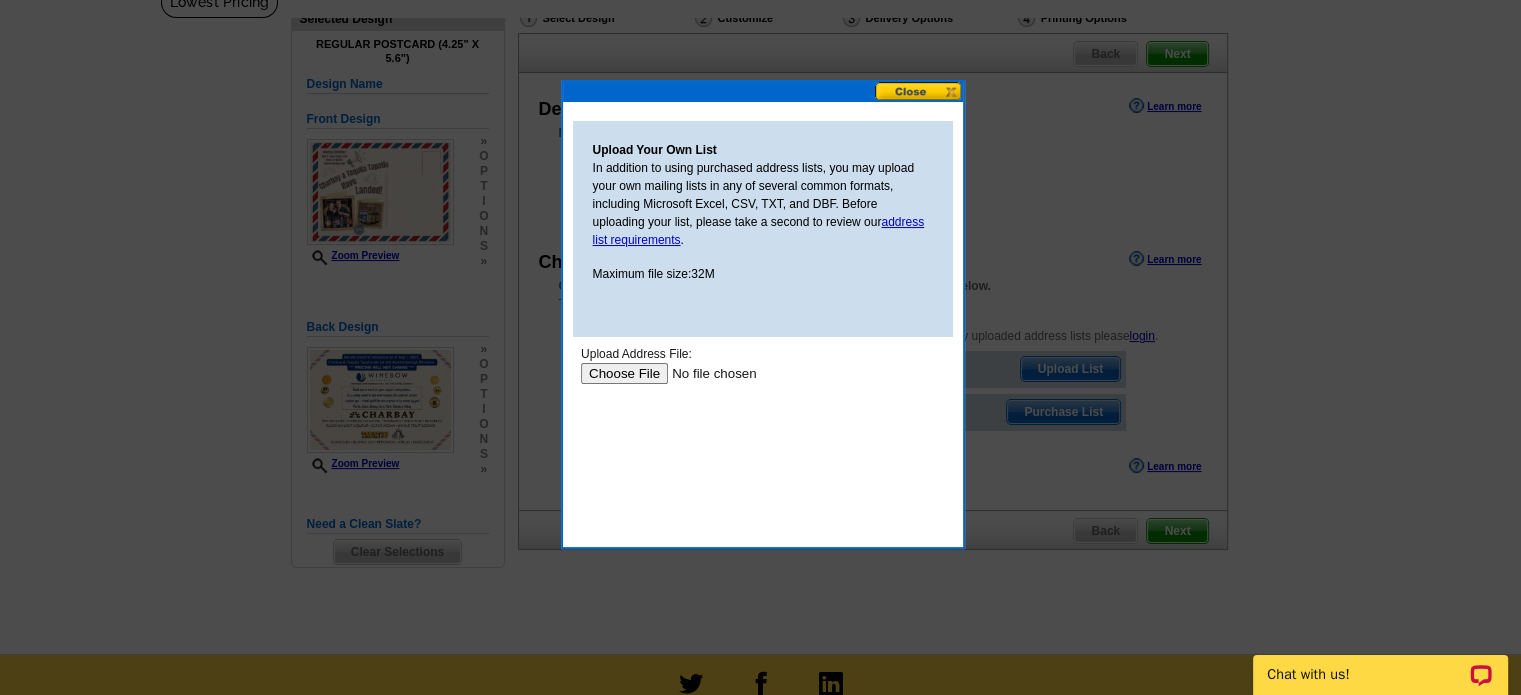 click at bounding box center [706, 373] 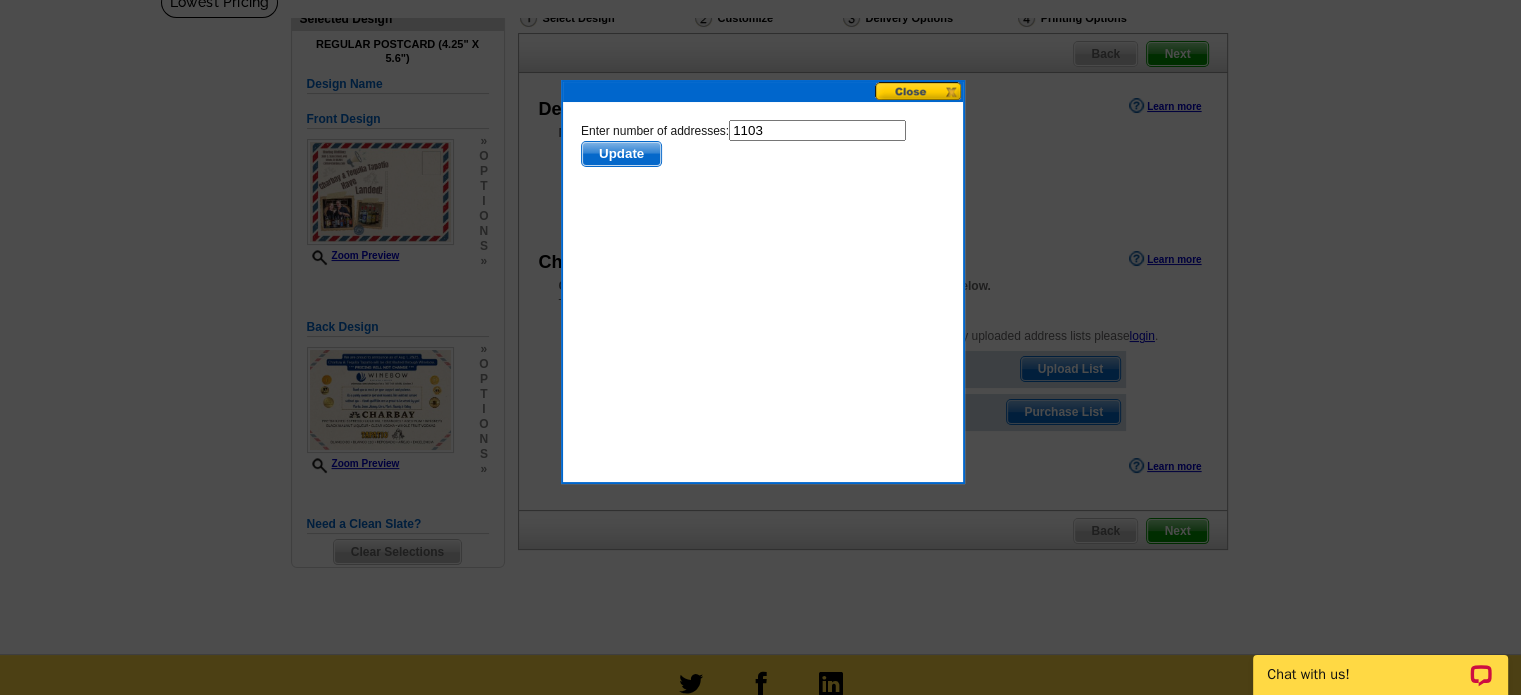 scroll, scrollTop: 0, scrollLeft: 0, axis: both 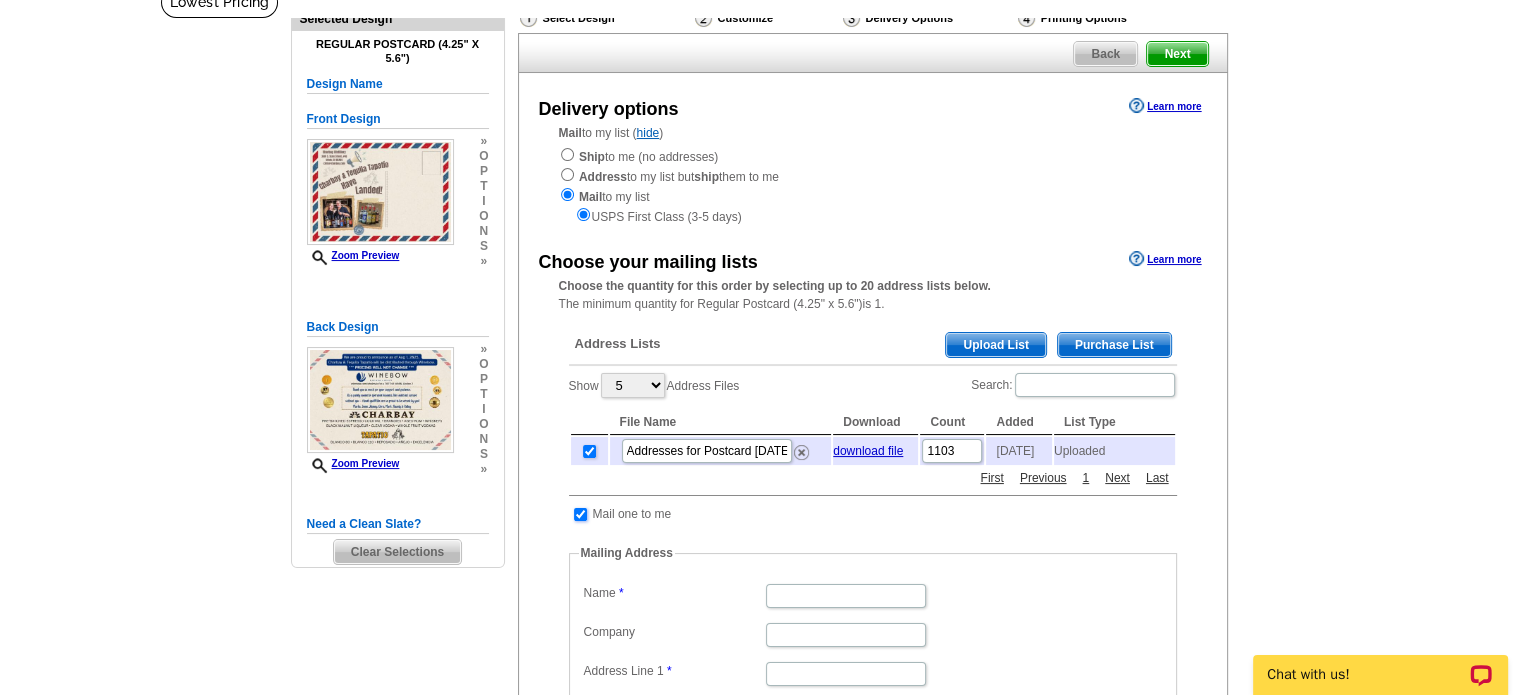 click at bounding box center (580, 514) 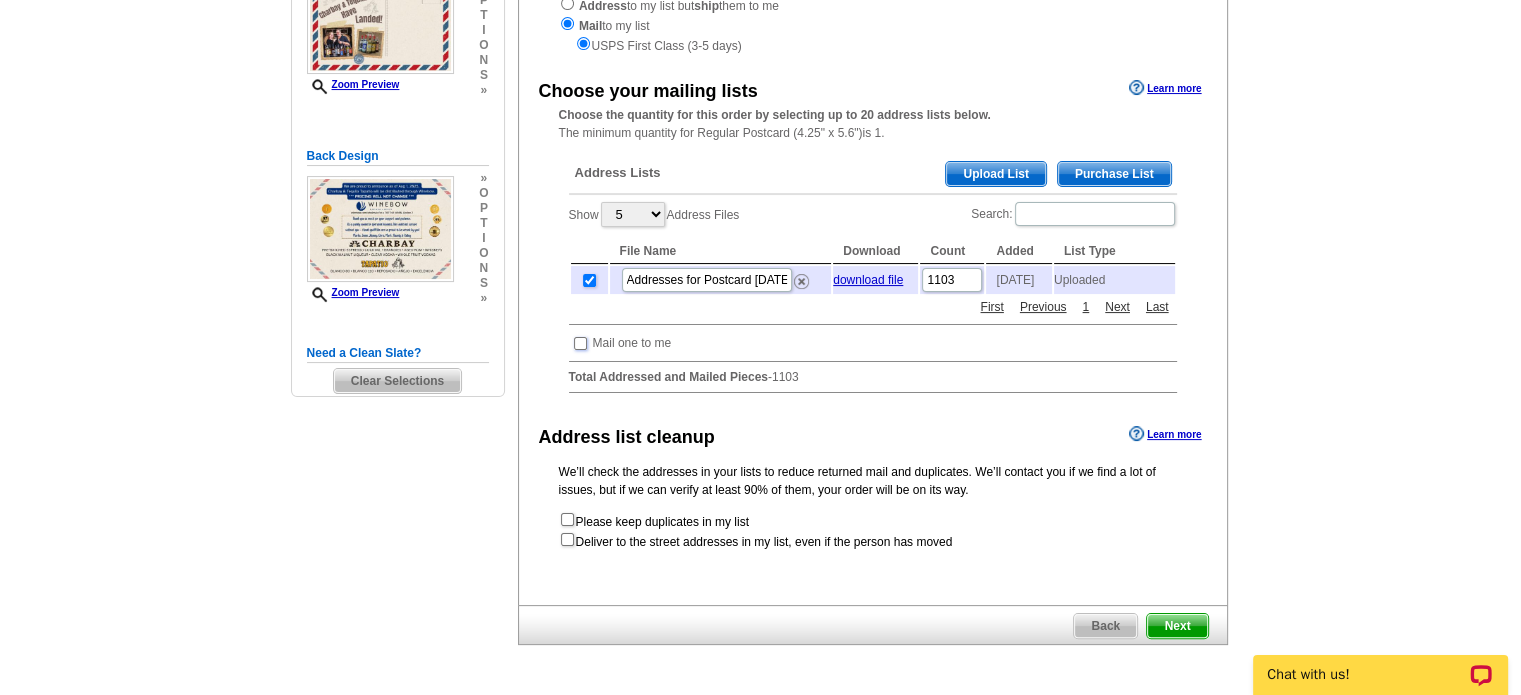 scroll, scrollTop: 296, scrollLeft: 0, axis: vertical 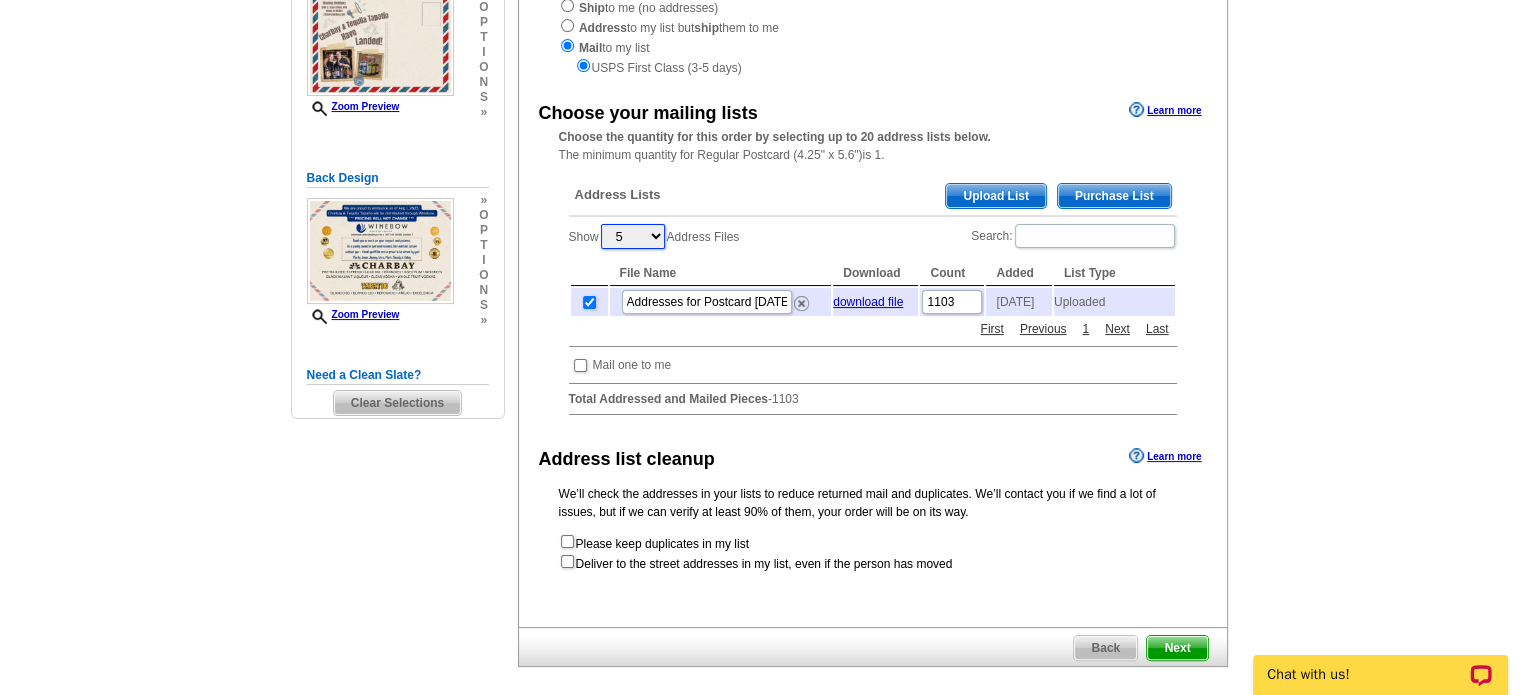 click on "5 10 25 50 100" at bounding box center [633, 236] 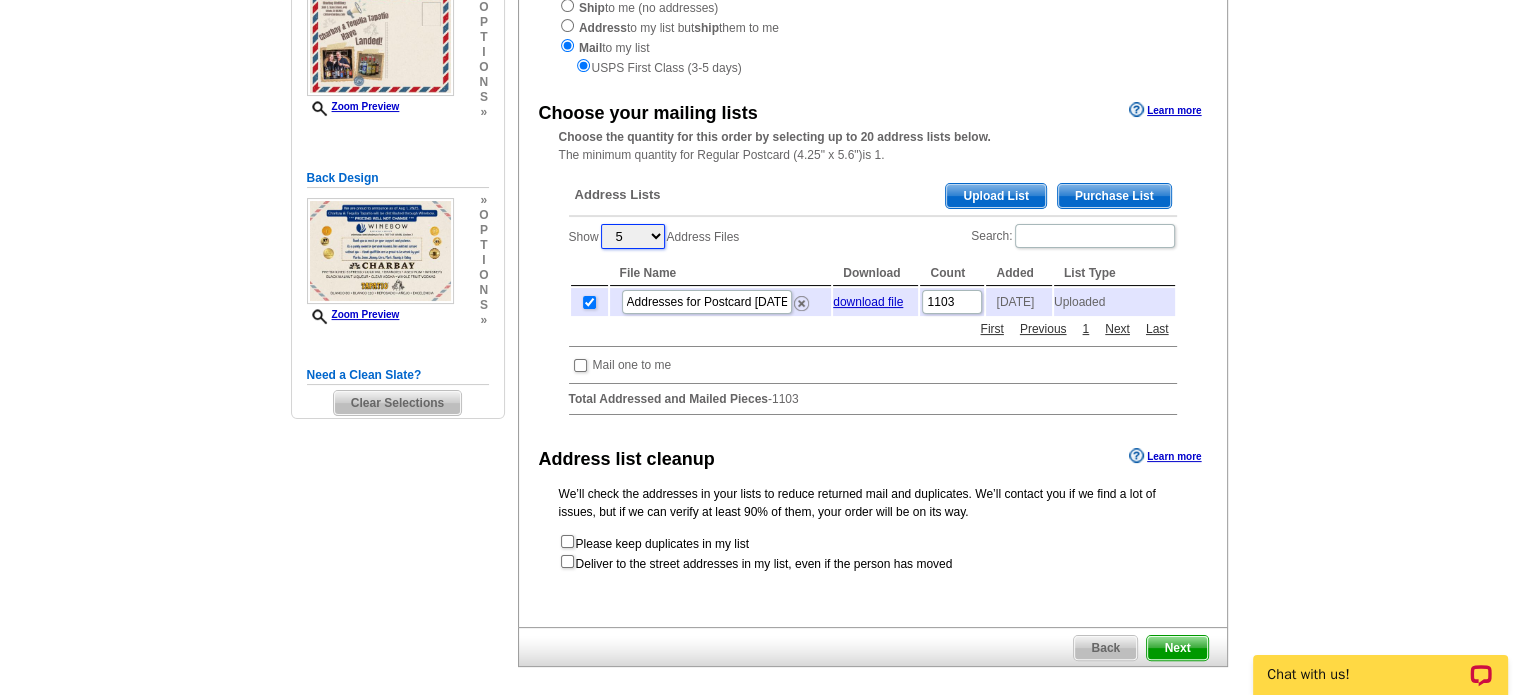 click on "5 10 25 50 100" at bounding box center (633, 236) 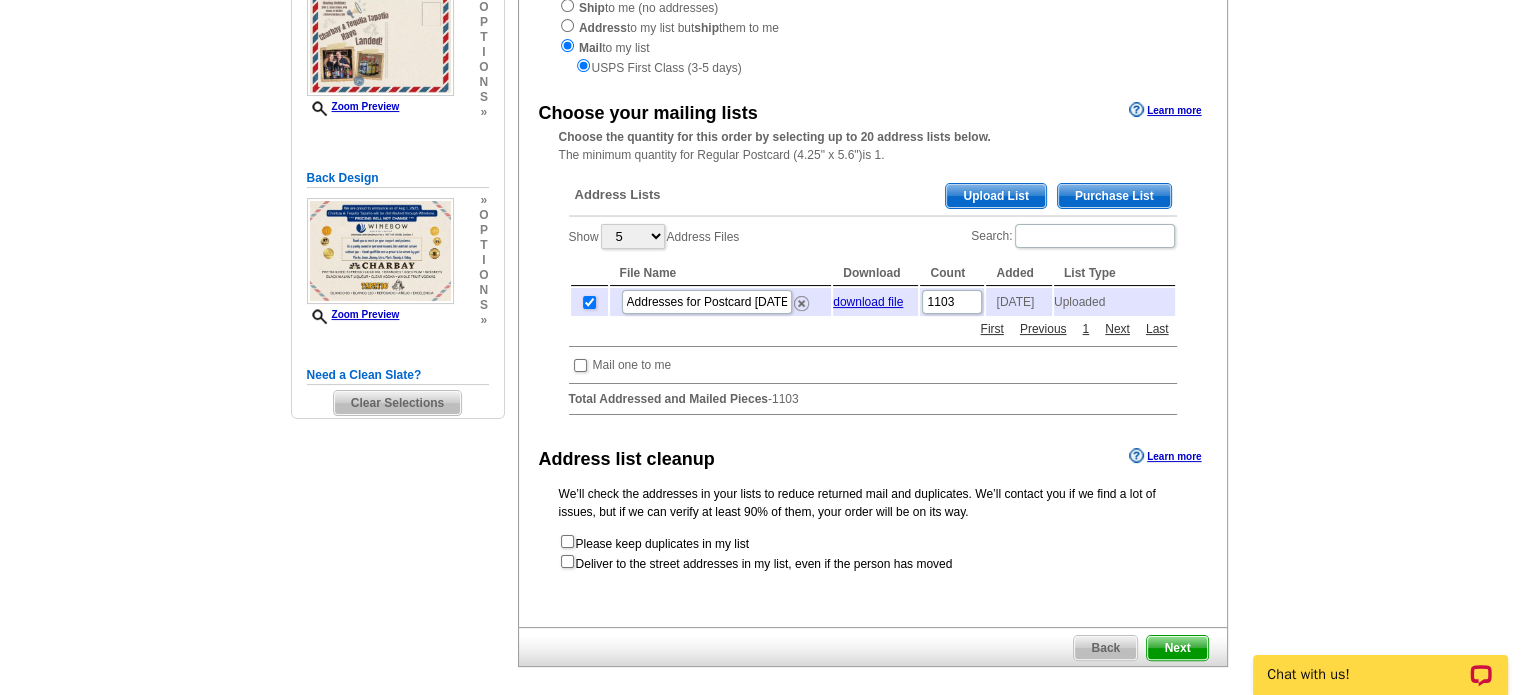 click on "Show  5 10 25 50 100  Address Files Search:  File Name Download Count Added List Type Addresses for Postcard [DATE].xlsx download file 1103 [DATE] Uploaded First Previous 1 Next Last" at bounding box center (873, 270) 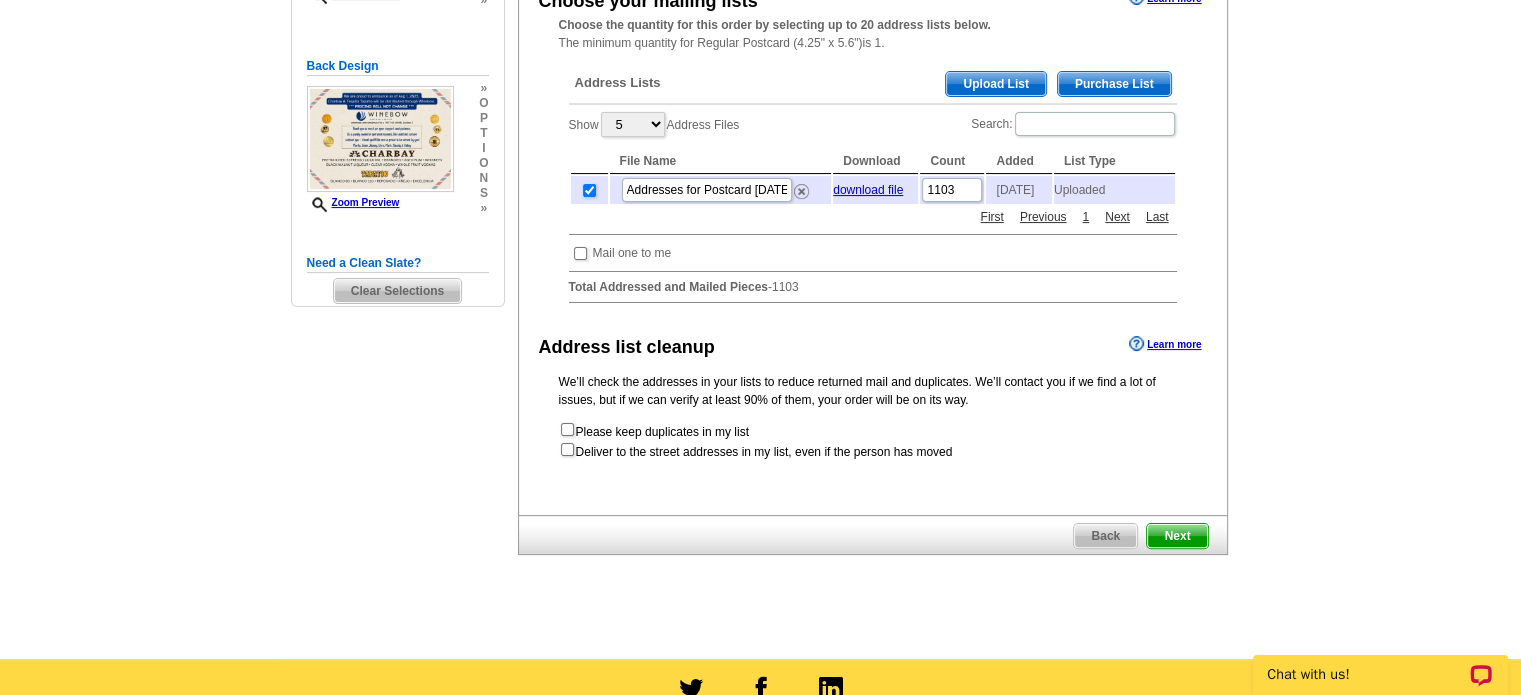 scroll, scrollTop: 412, scrollLeft: 0, axis: vertical 